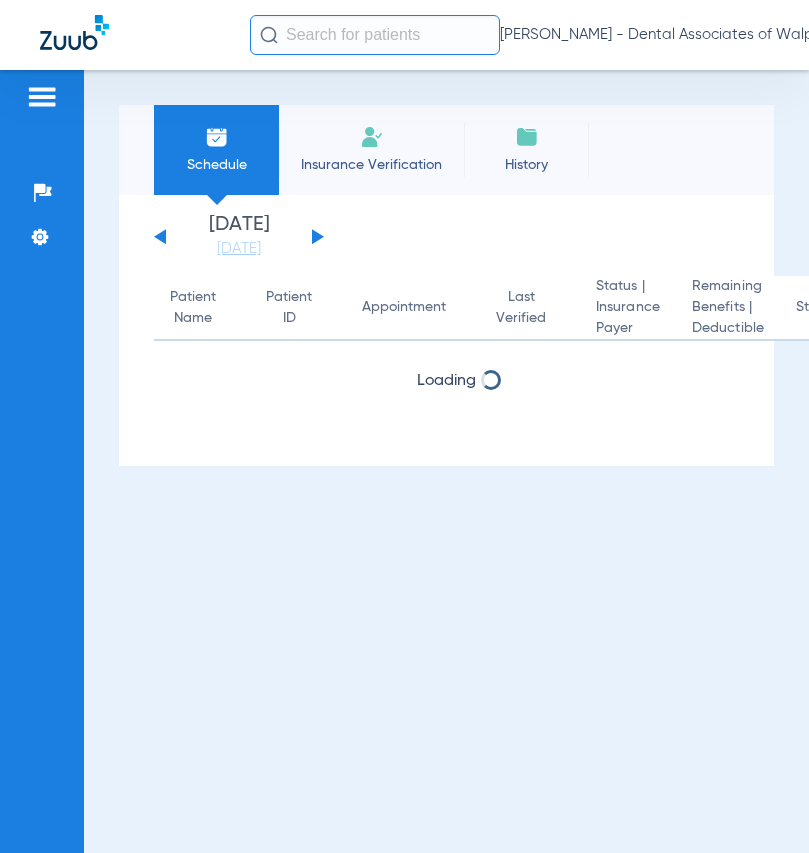 scroll, scrollTop: 0, scrollLeft: 0, axis: both 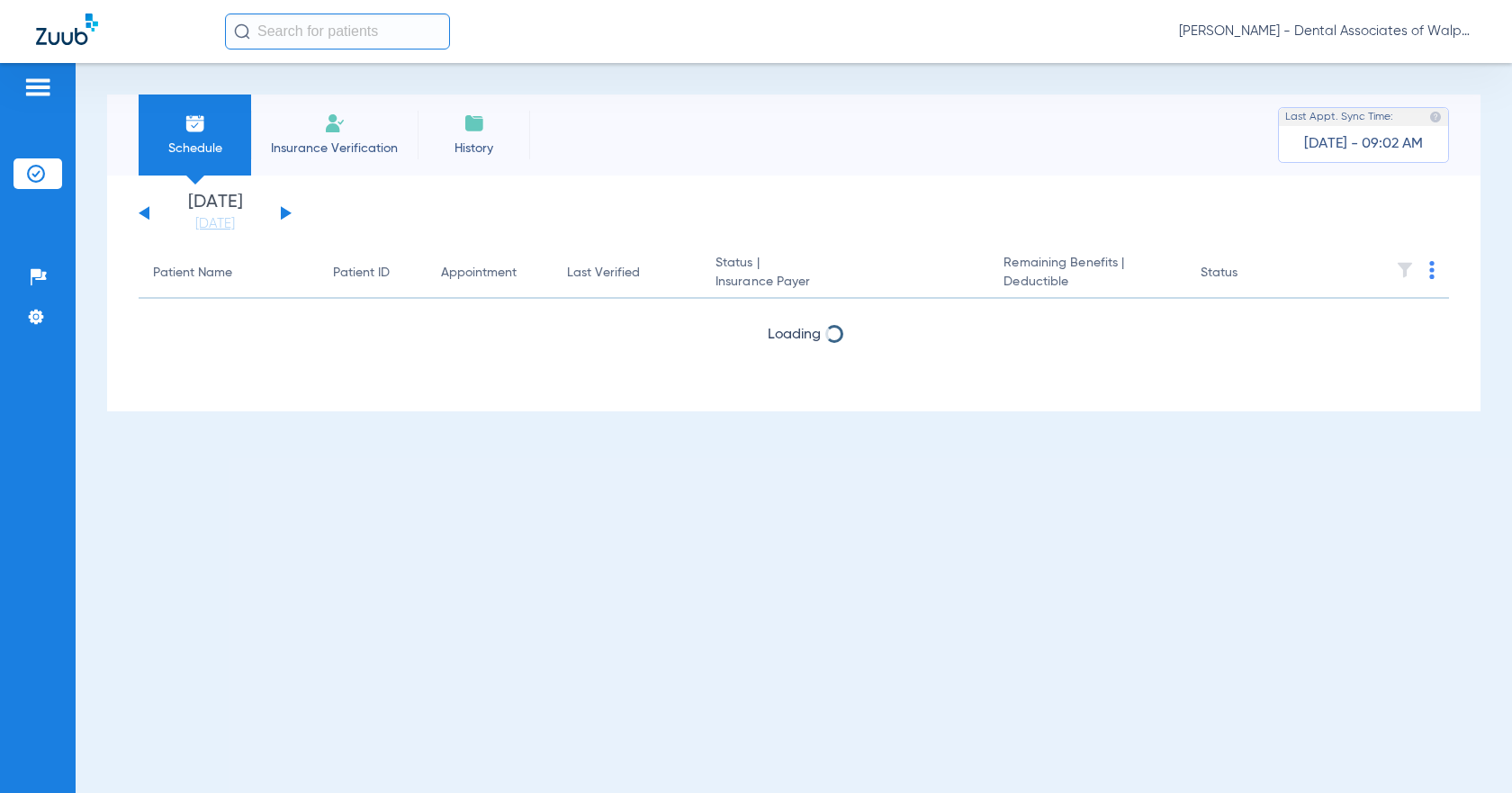 click 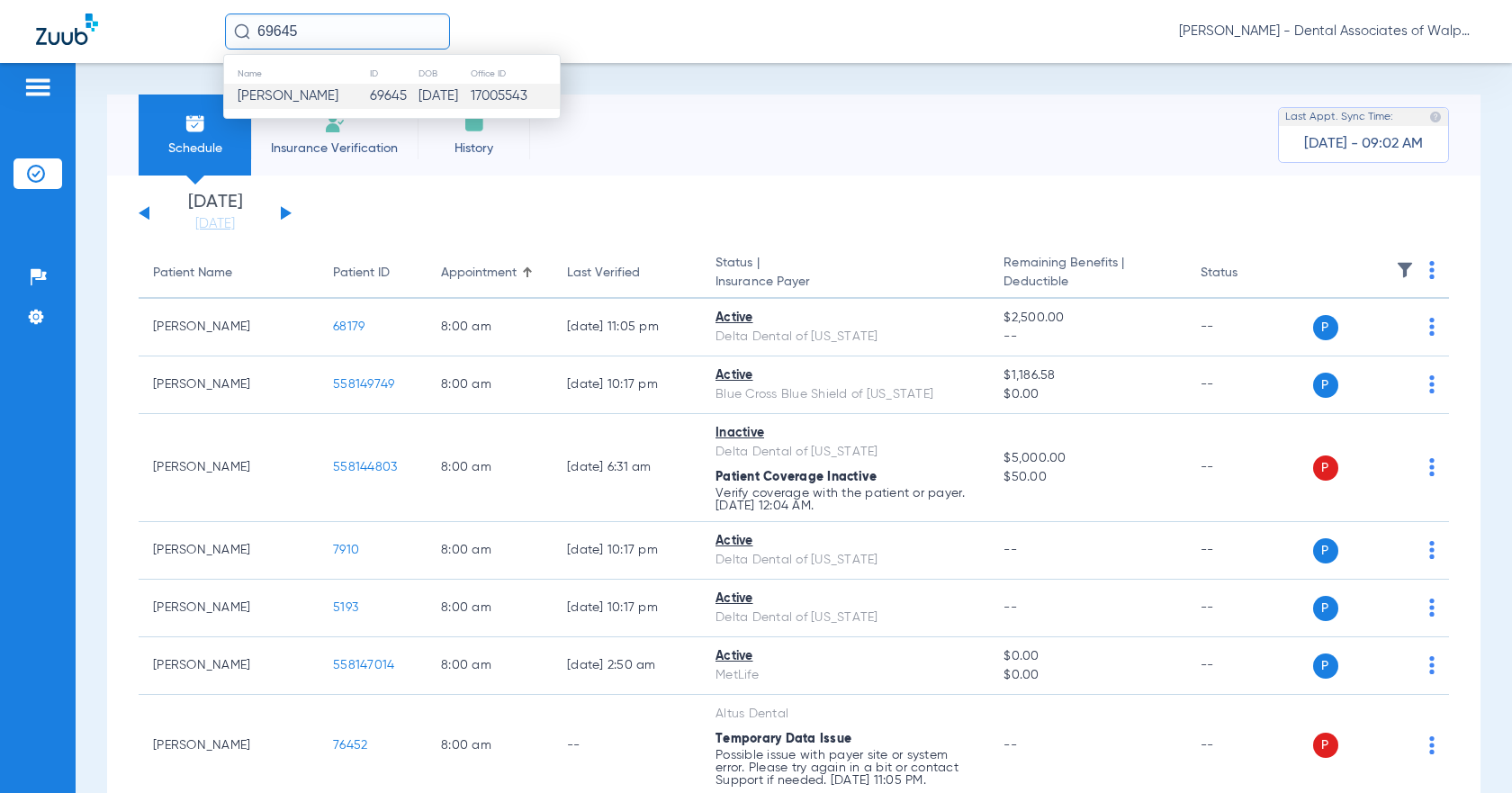type on "69645" 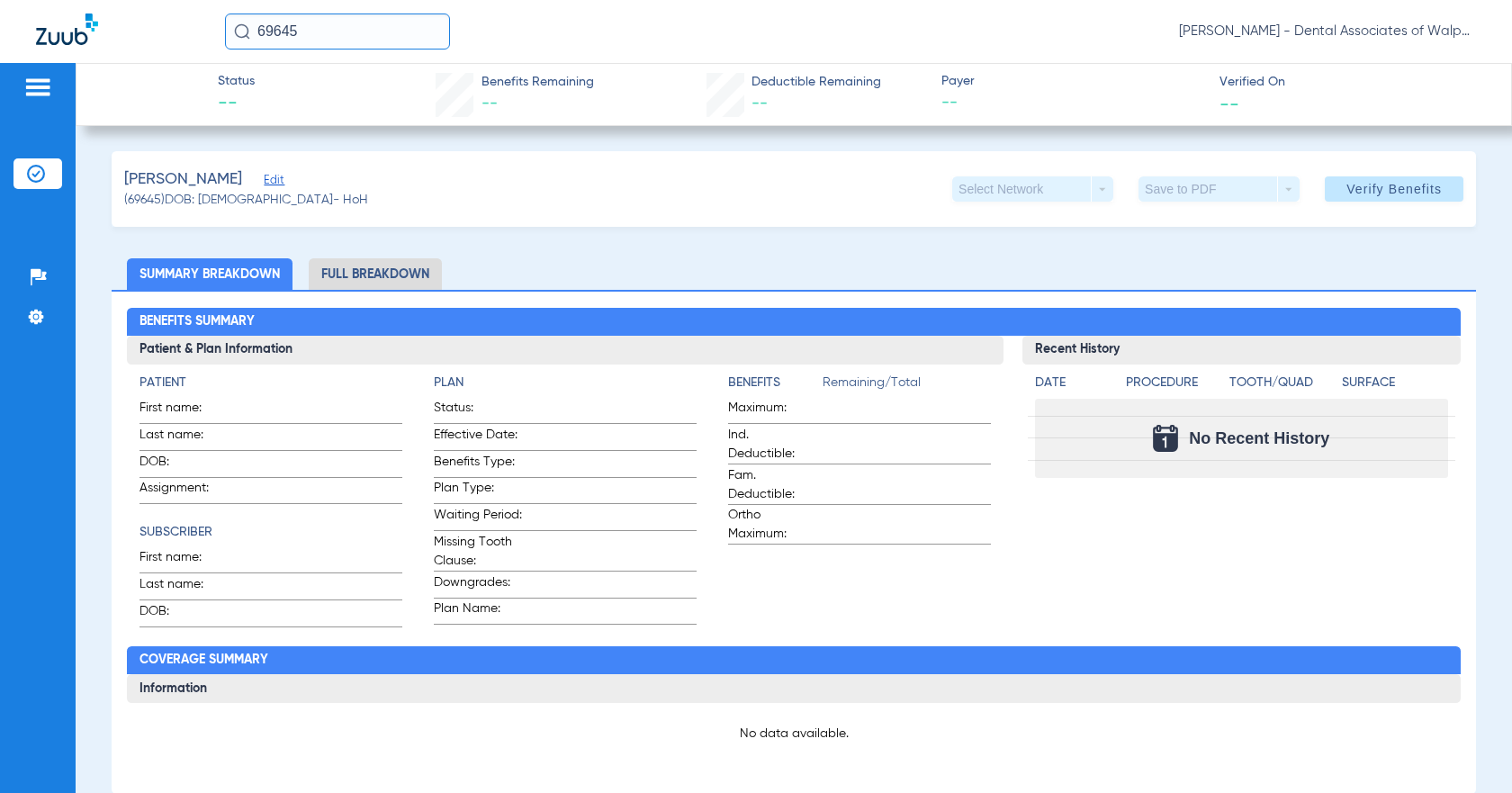 drag, startPoint x: 273, startPoint y: 27, endPoint x: 361, endPoint y: 31, distance: 88.0909 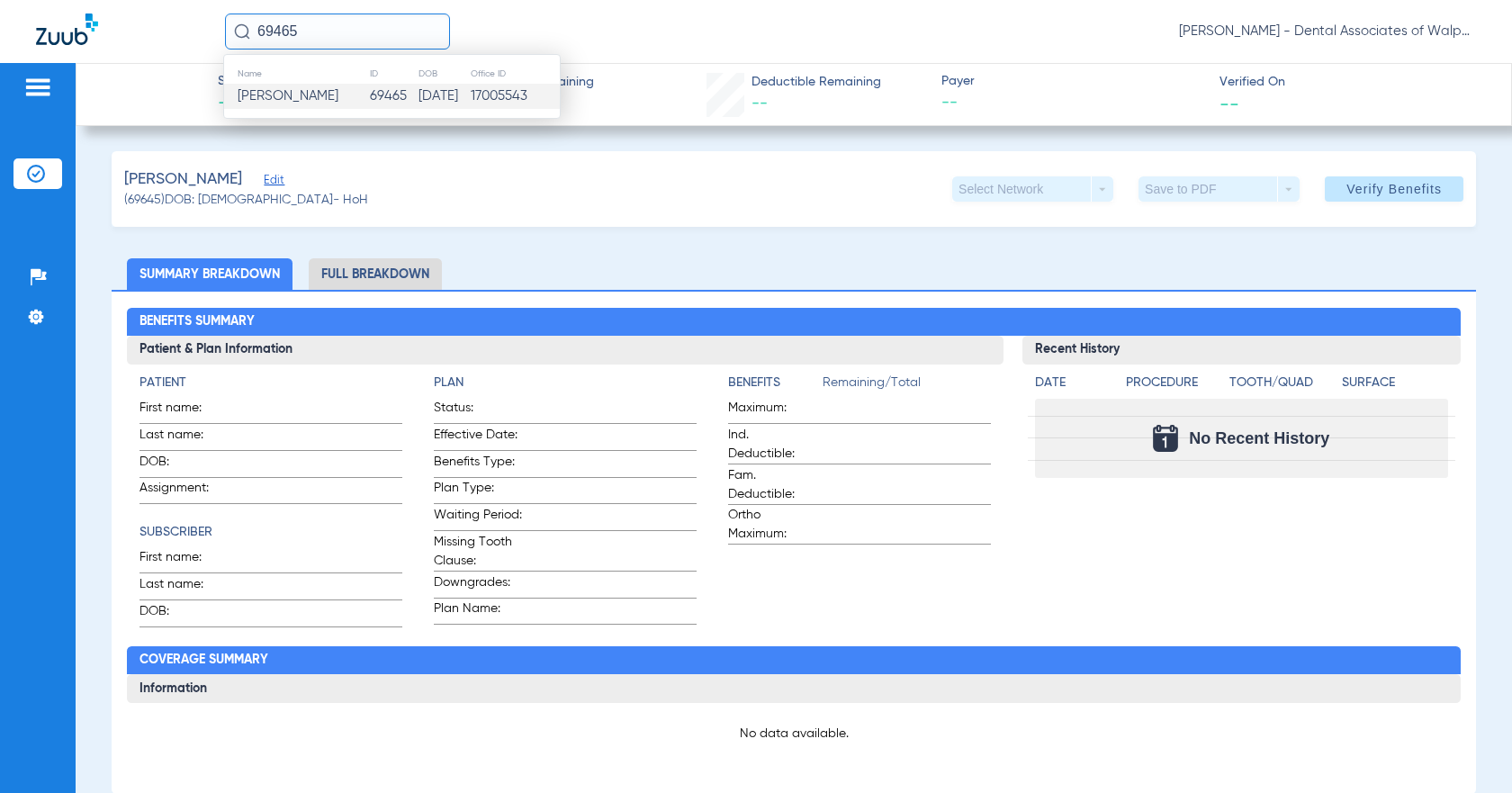 click on "[PERSON_NAME]" 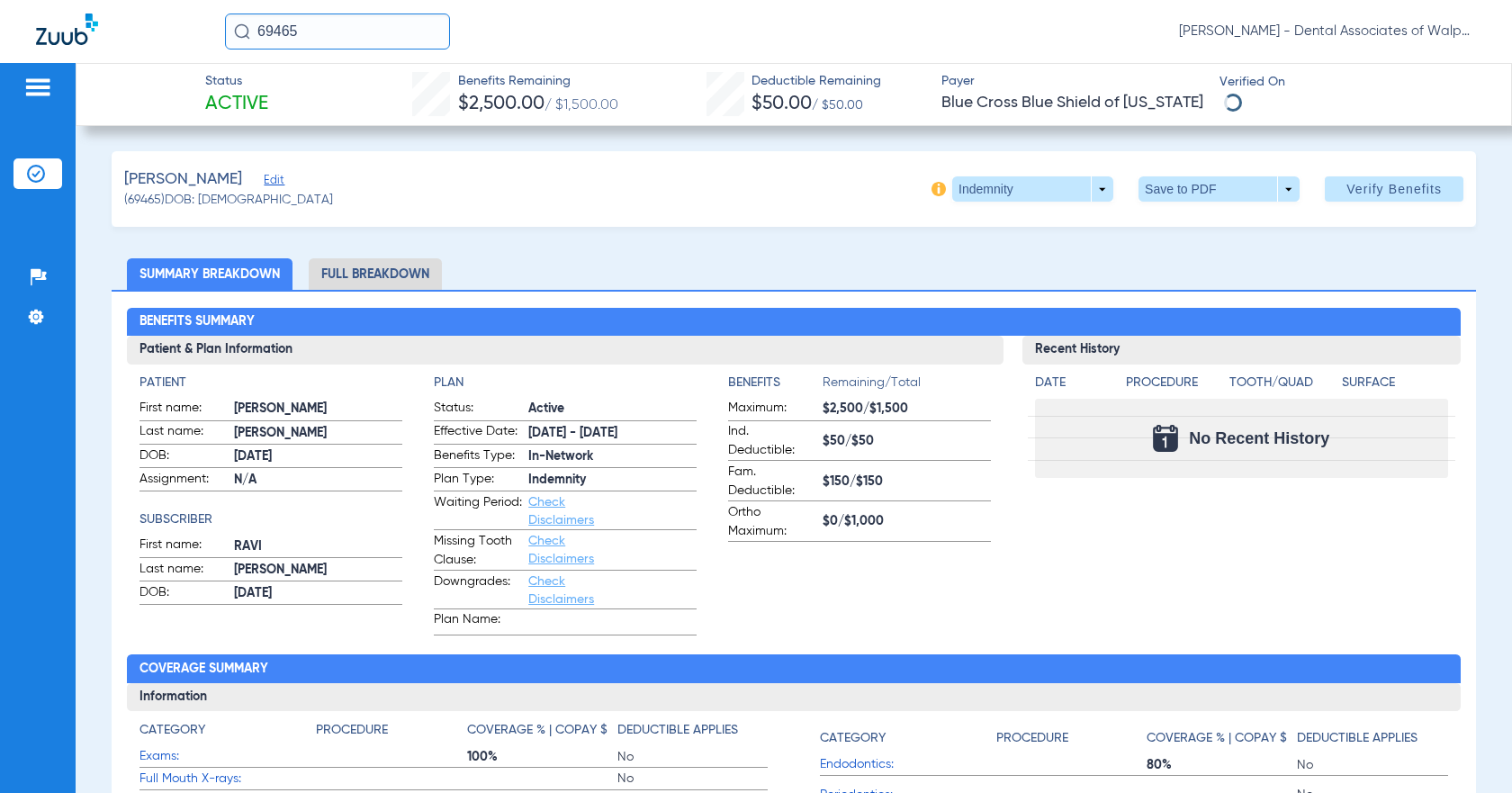 click on "Full Breakdown" 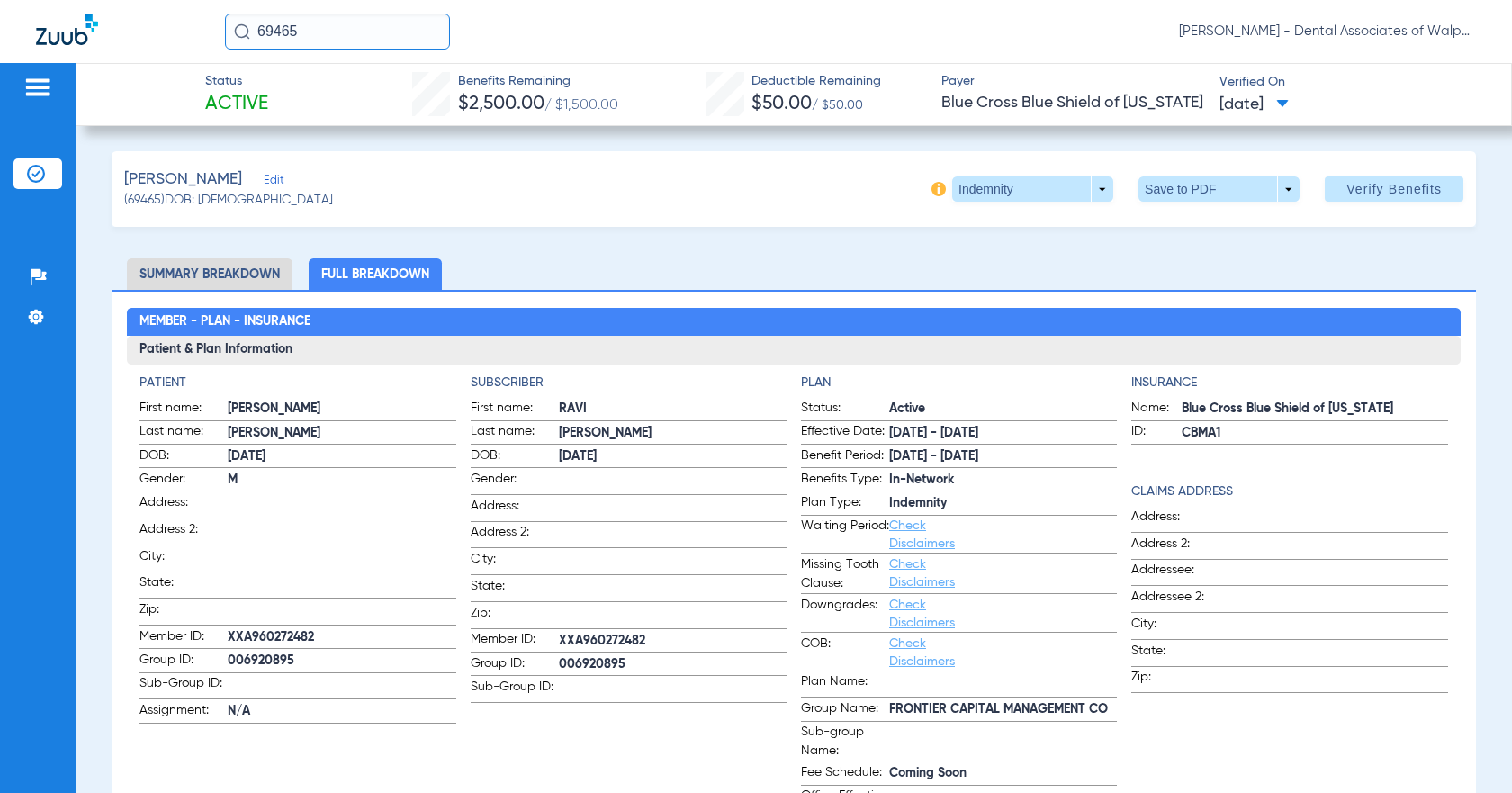drag, startPoint x: 255, startPoint y: 25, endPoint x: 406, endPoint y: 20, distance: 151.0828 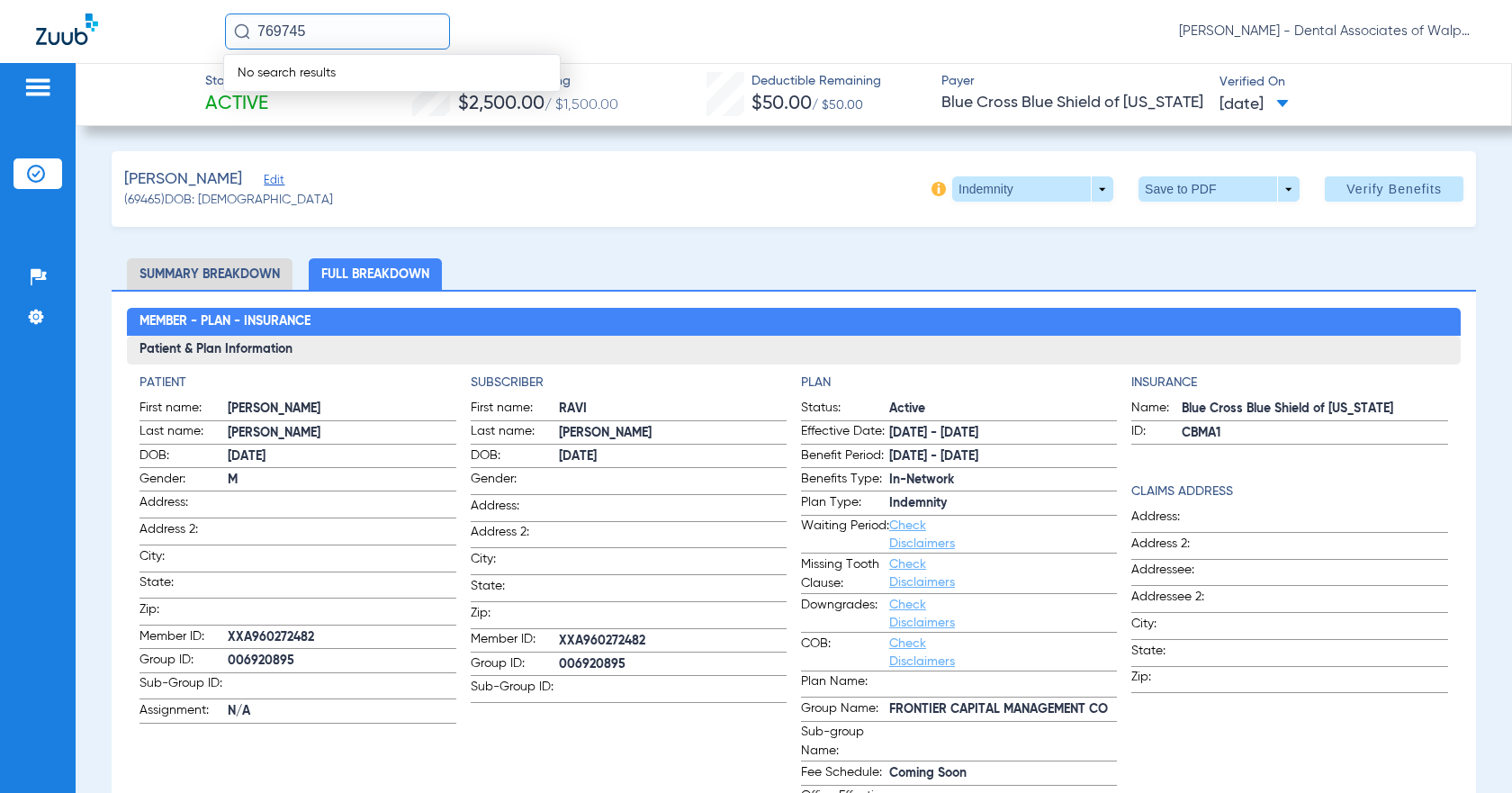 type on "769745" 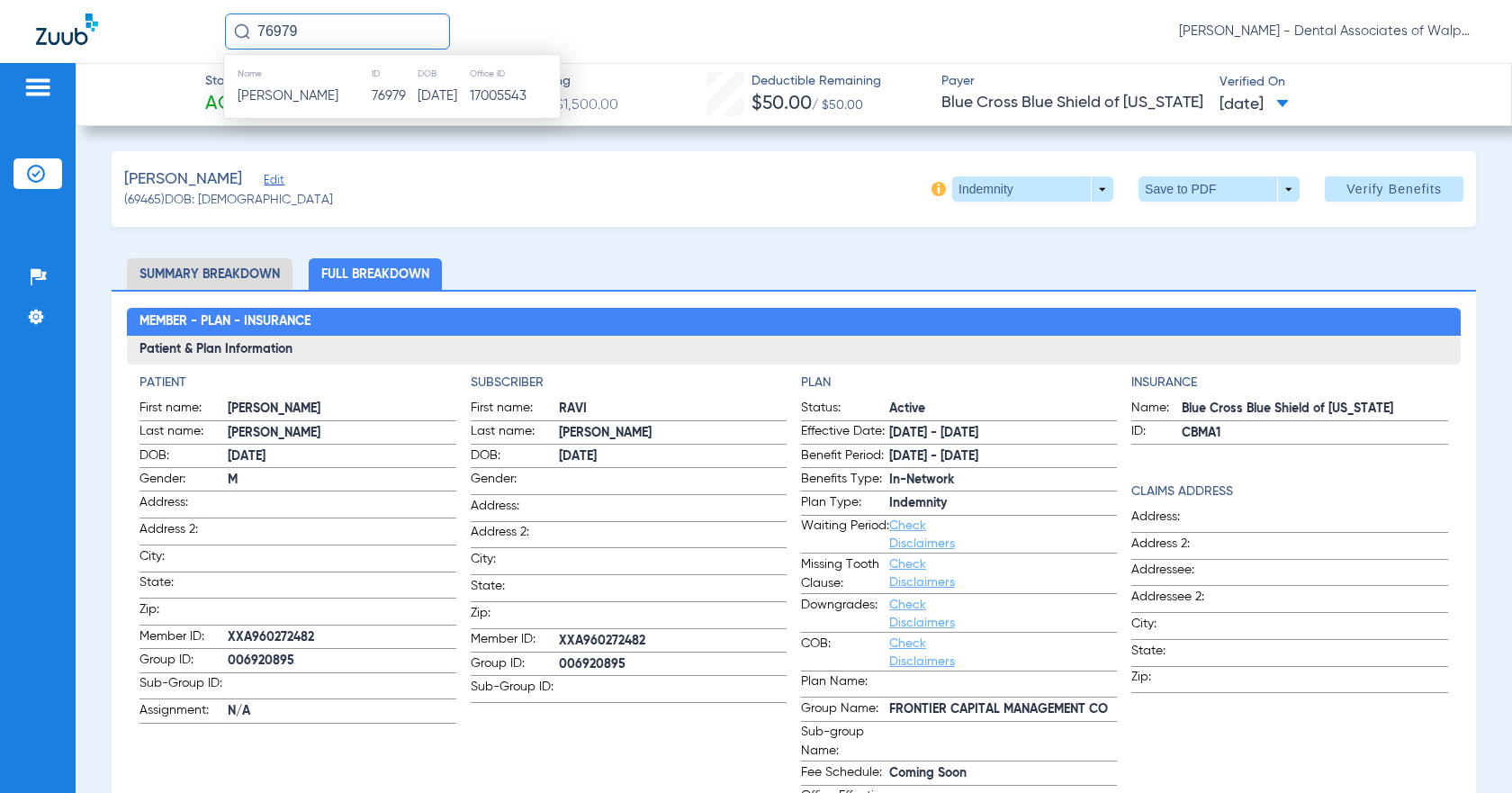 click on "[PERSON_NAME]" 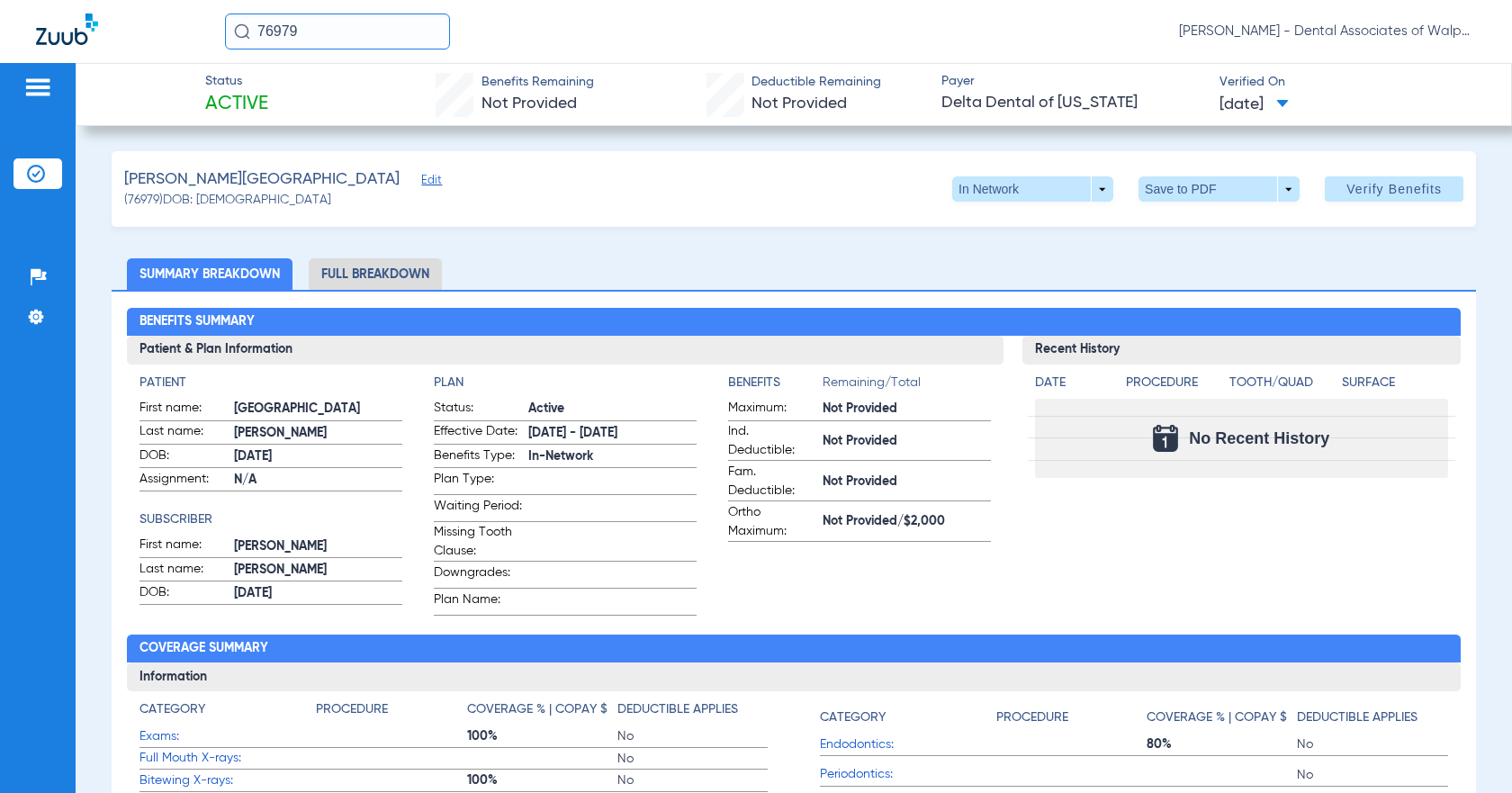 click on "Full Breakdown" 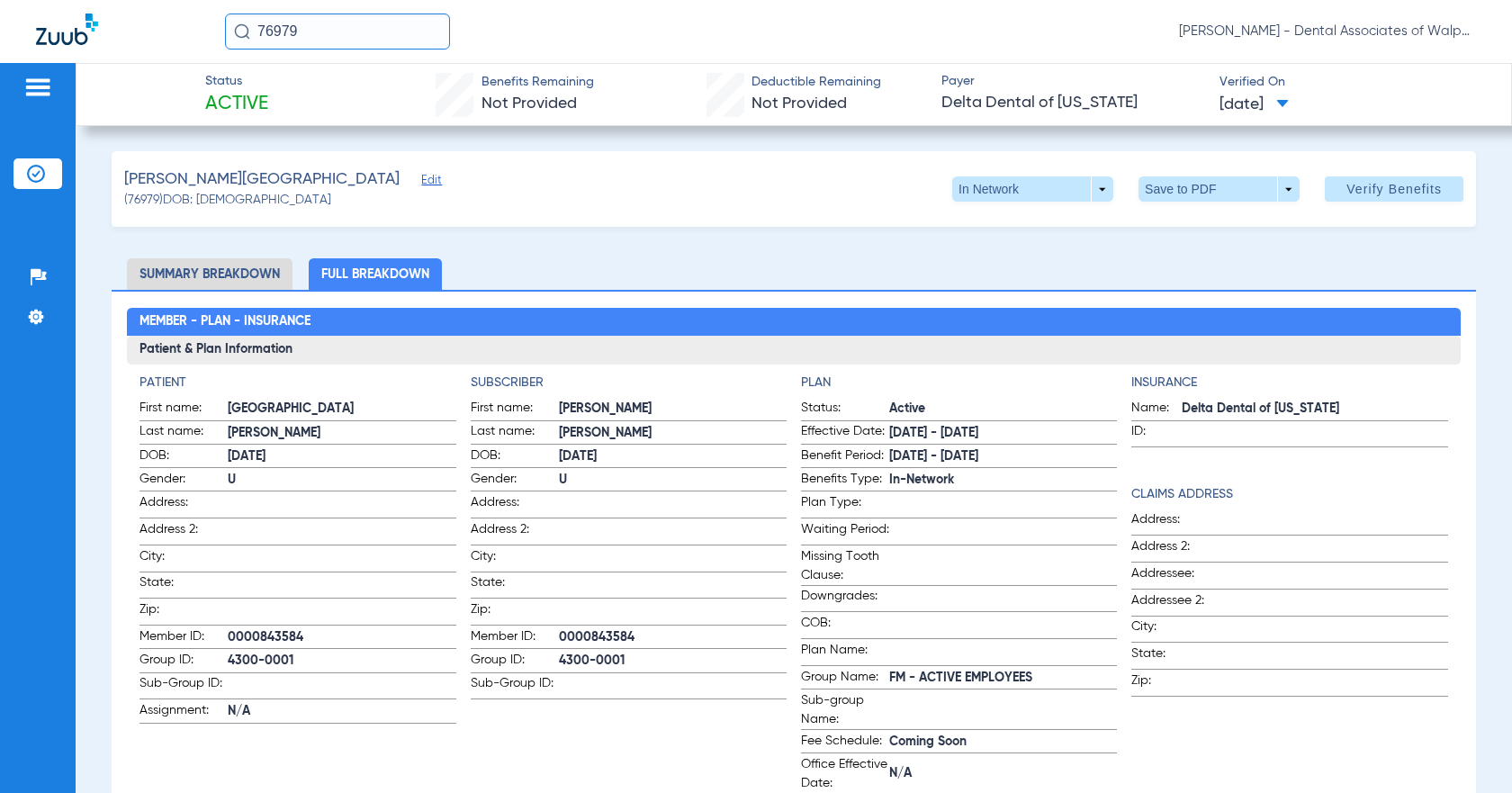 click on "Full Breakdown" 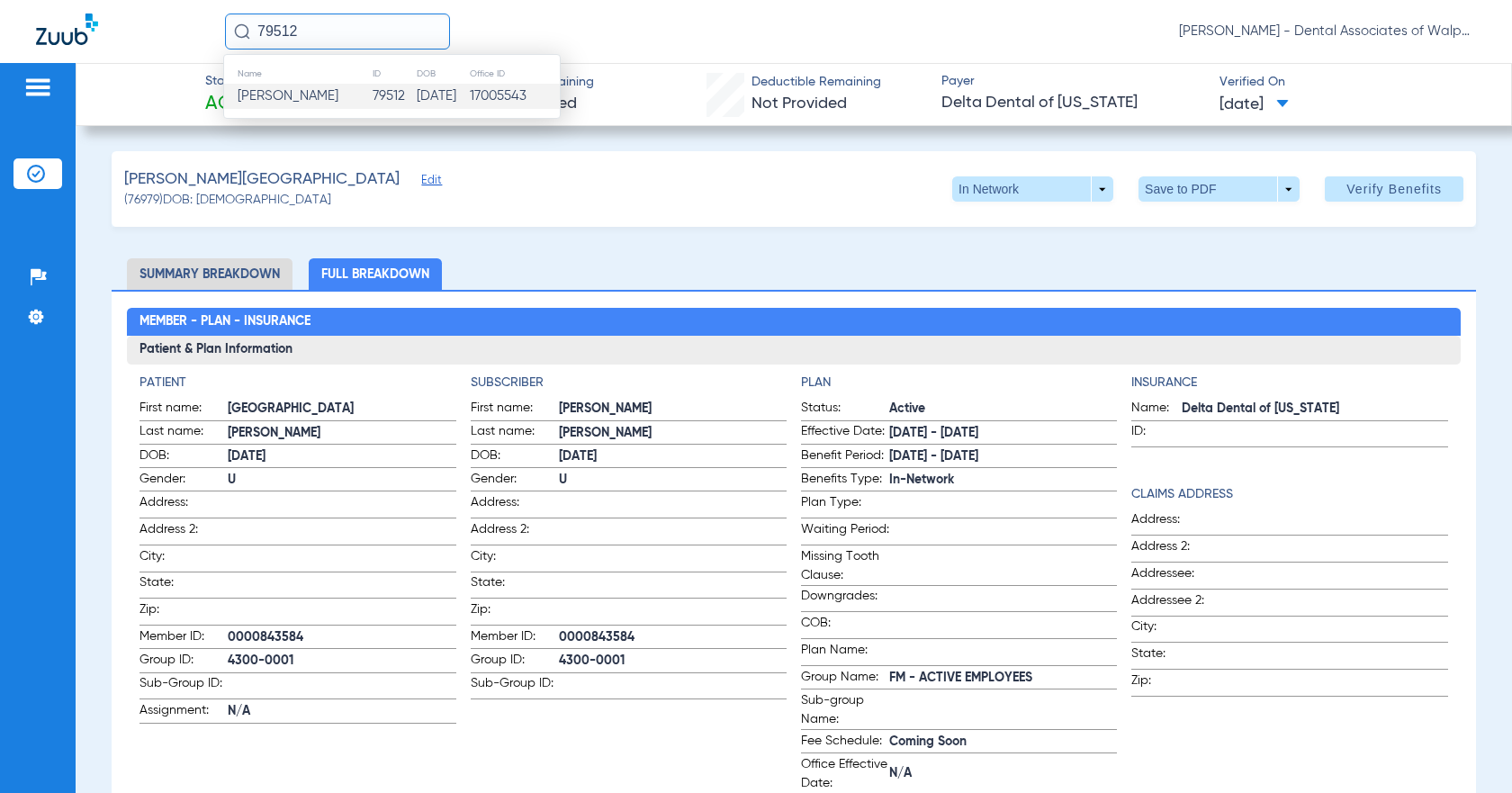 click on "[PERSON_NAME]" 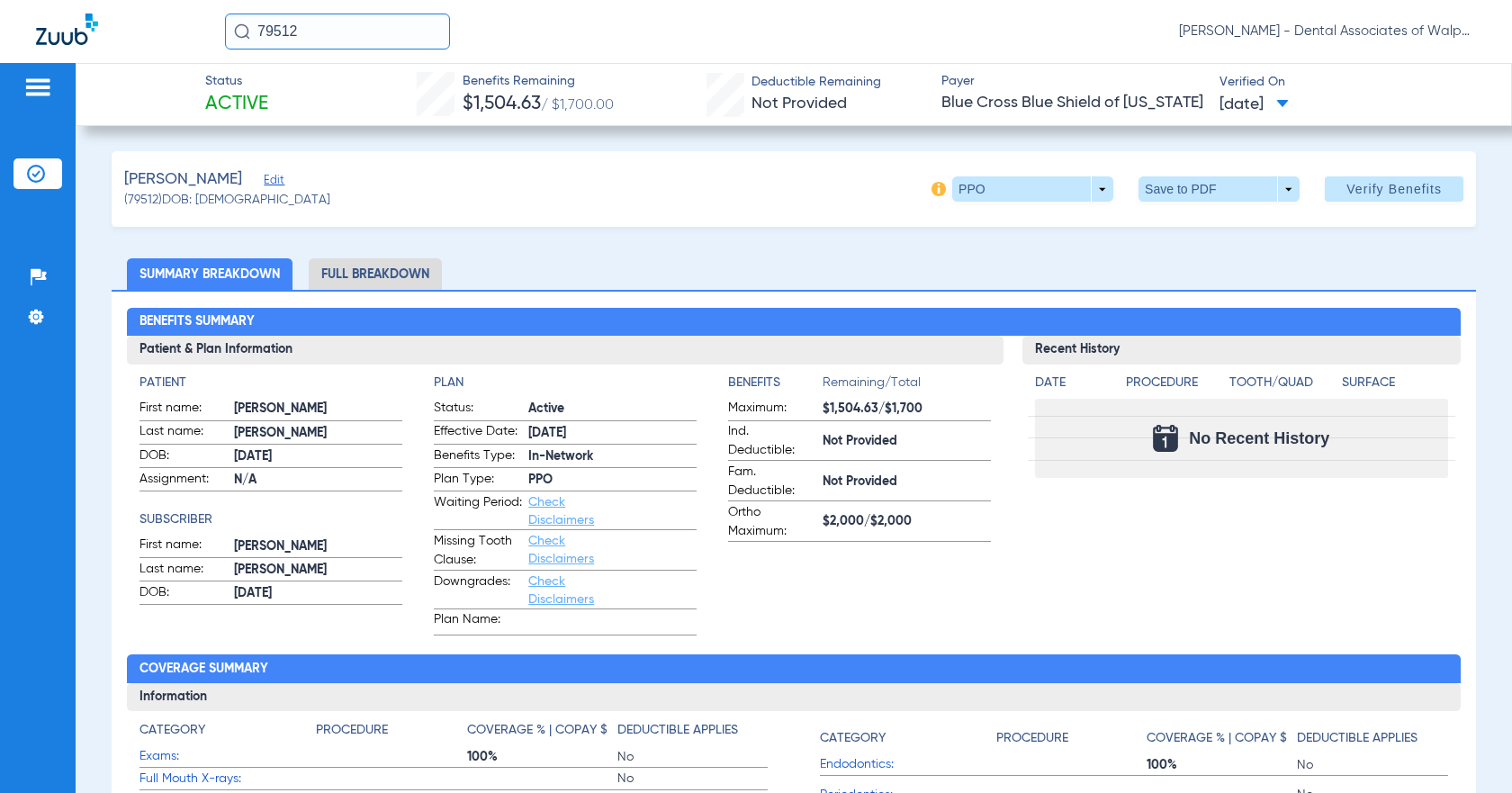 click on "Full Breakdown" 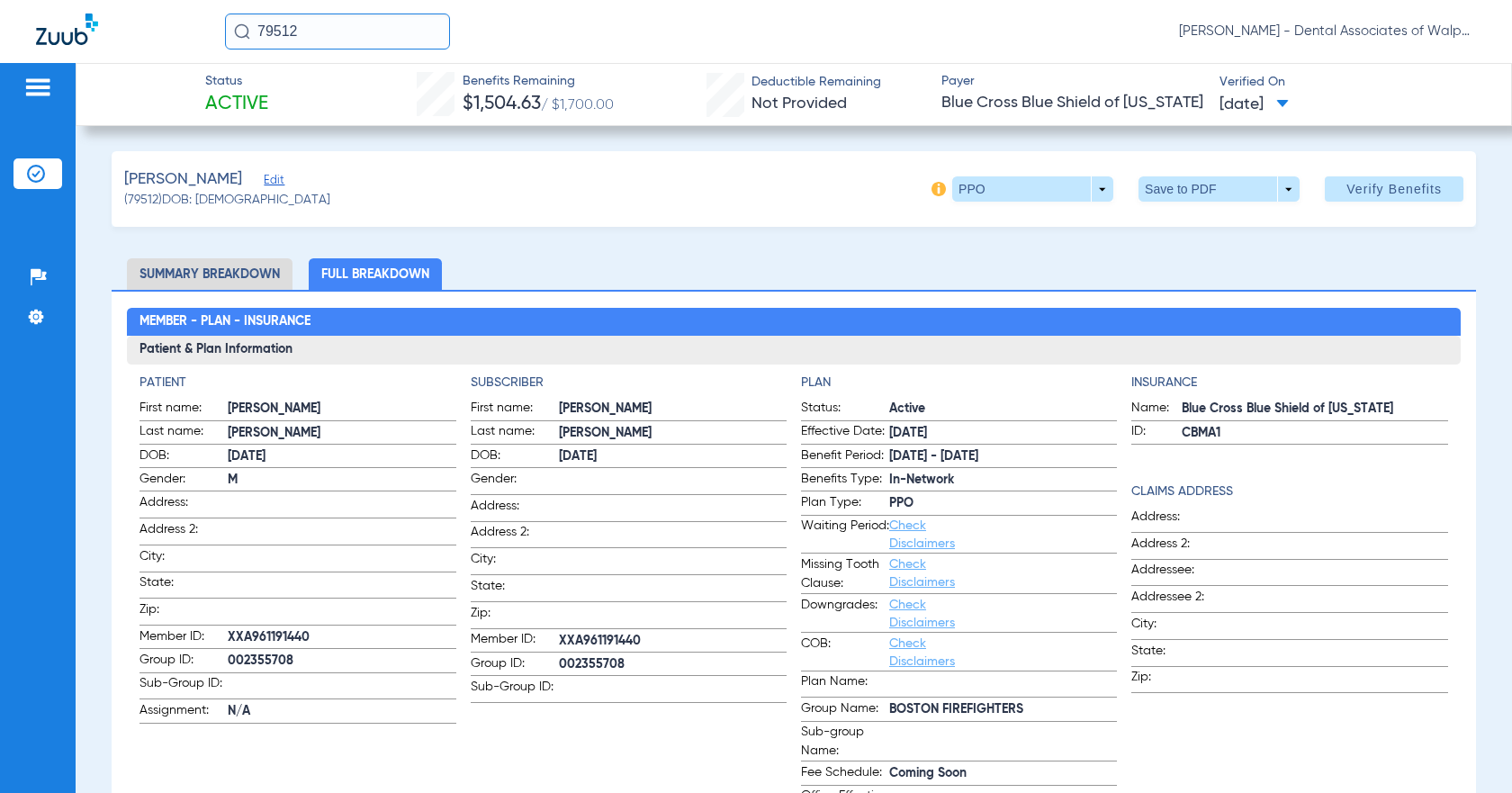 click on "79512" 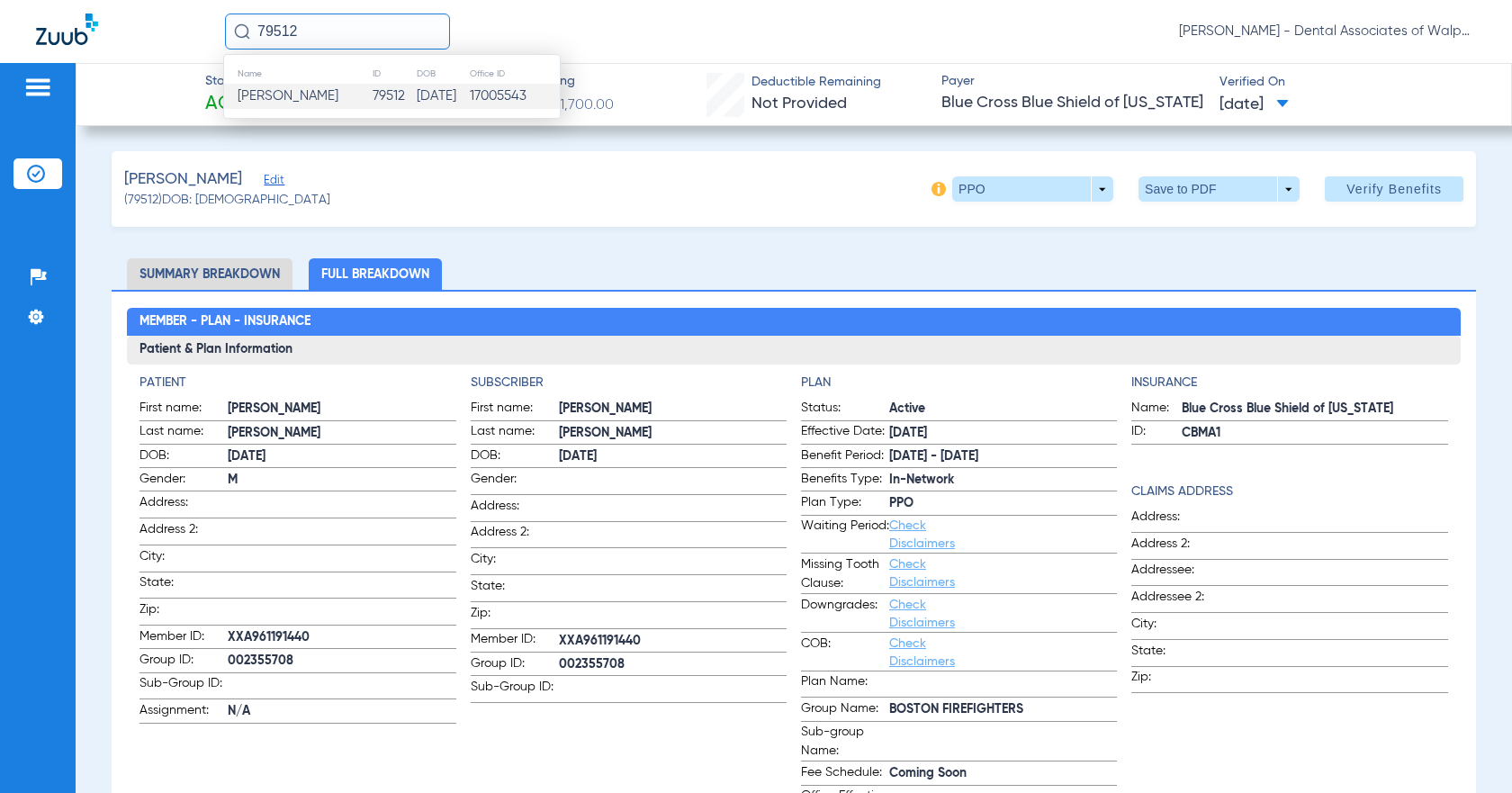 click on "[PERSON_NAME]" 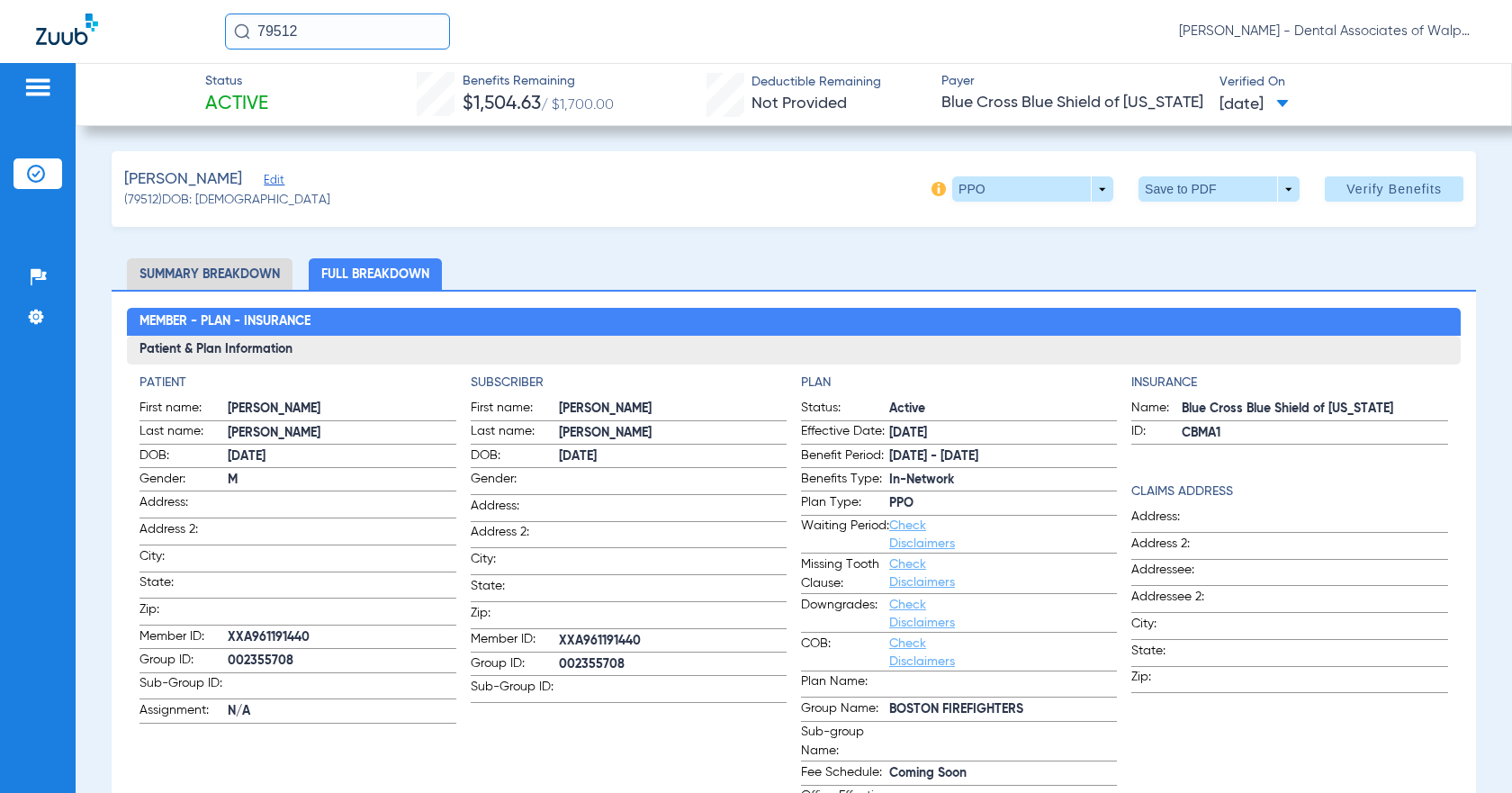 click on "Full Breakdown" 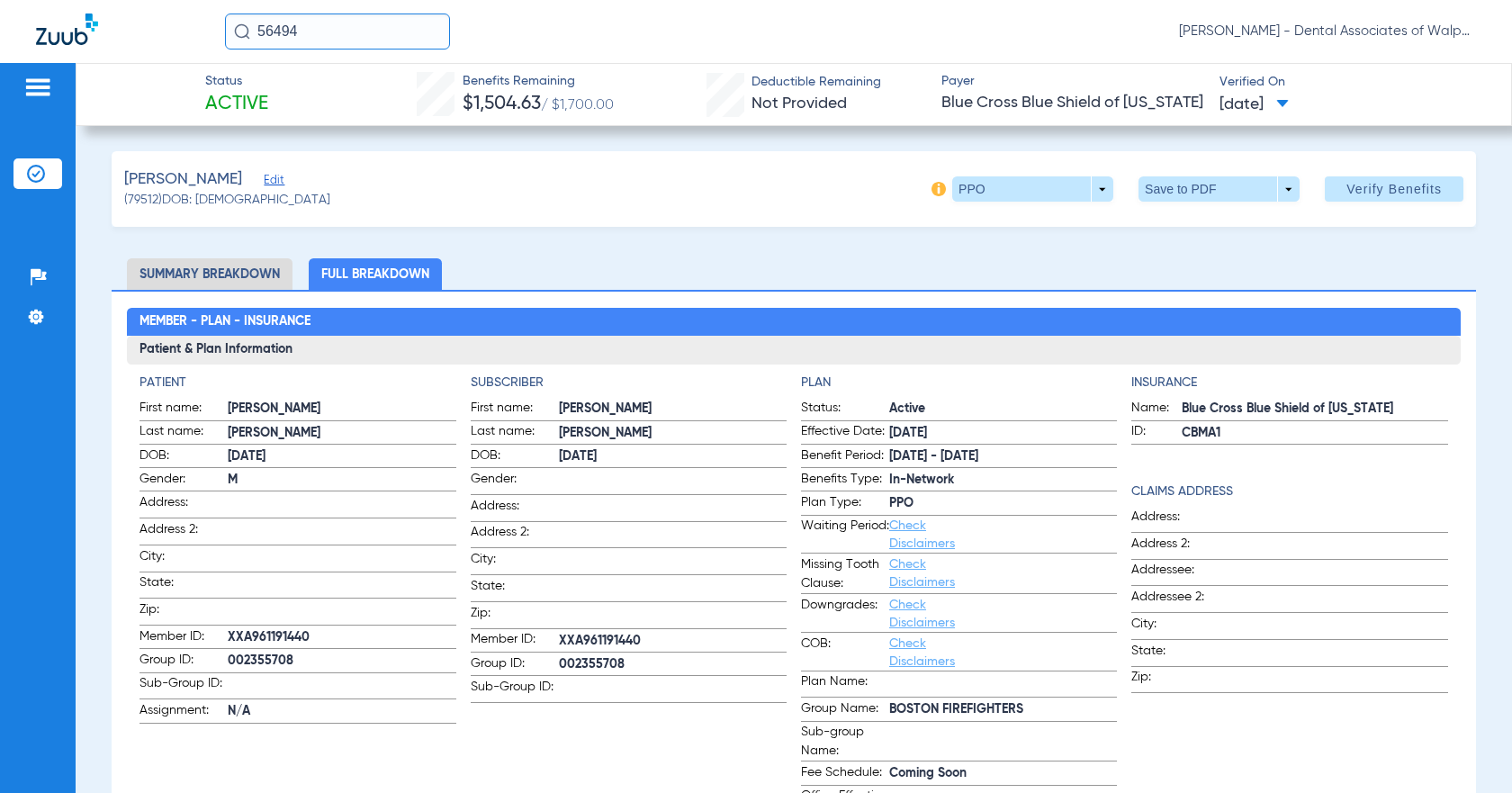 click on "56494" 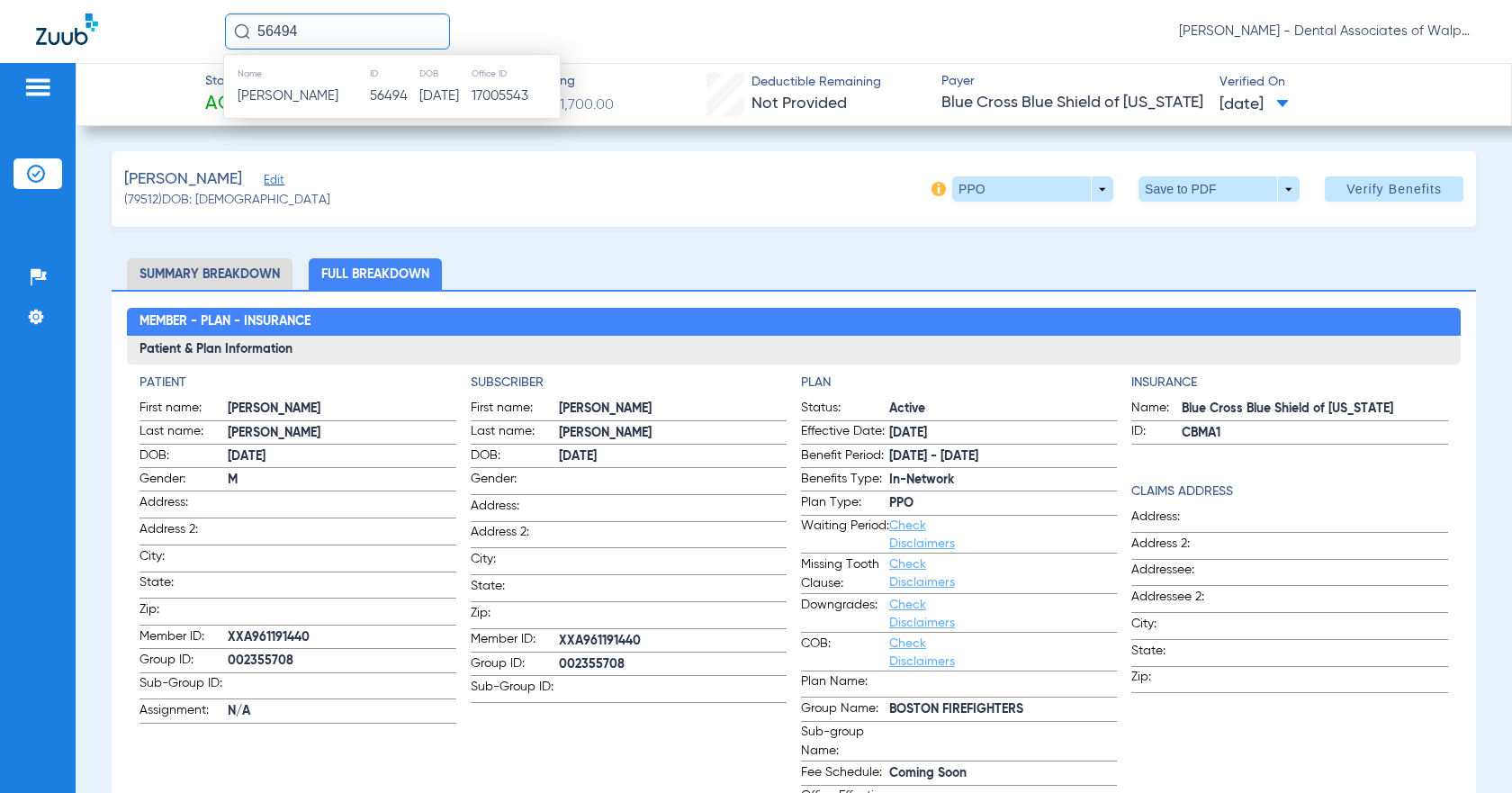 click on "[PERSON_NAME]" 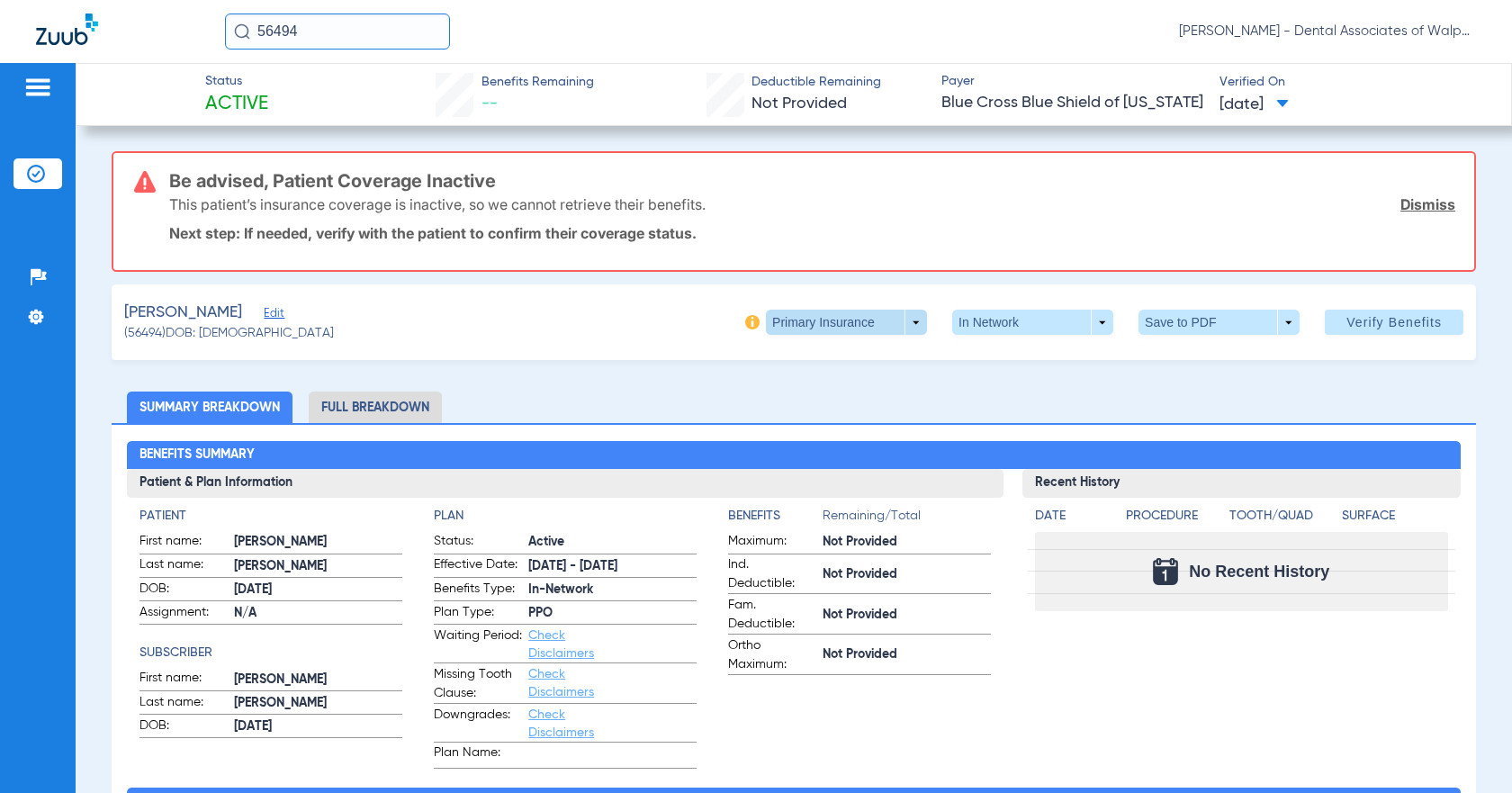 click 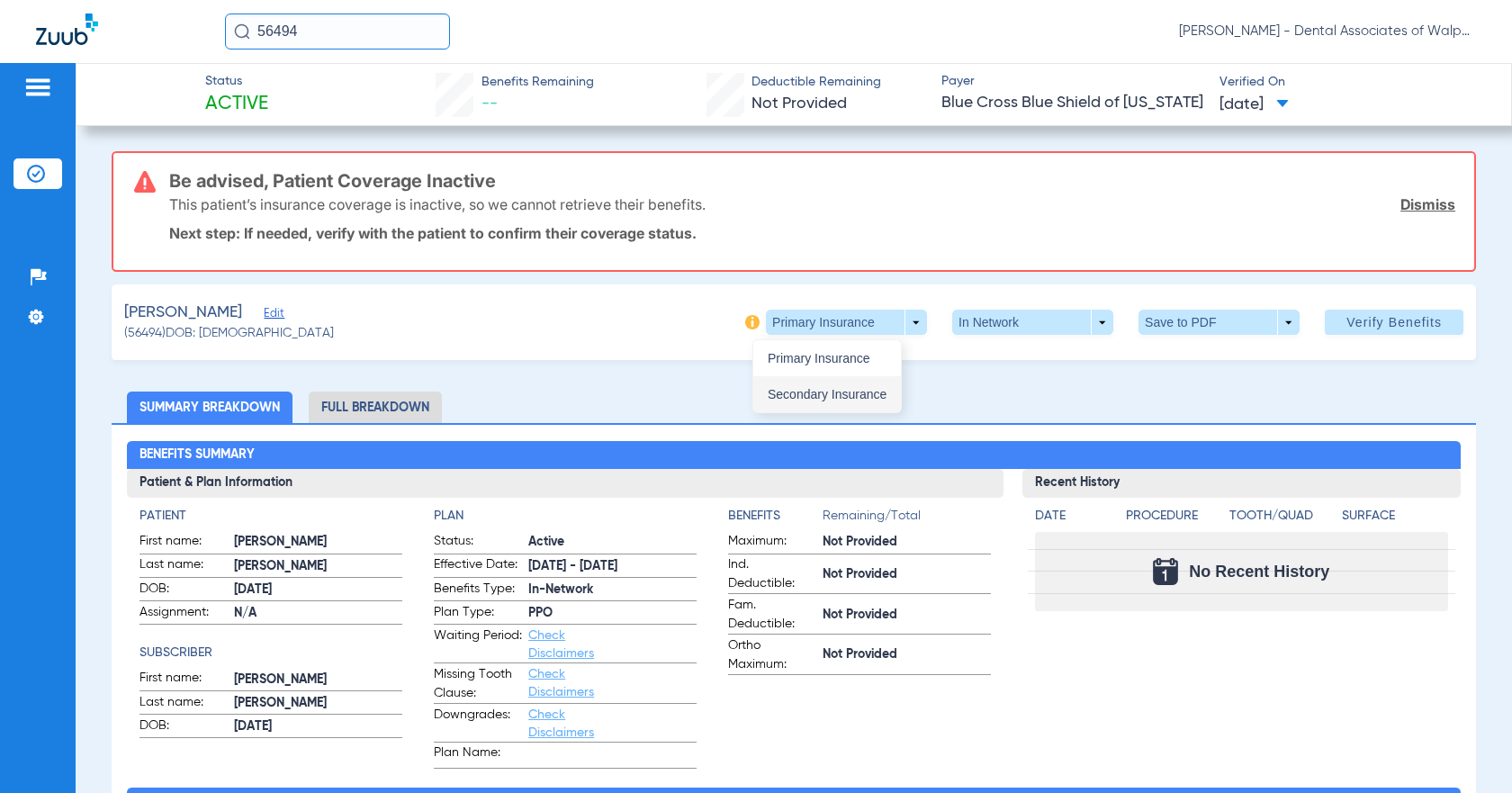 click on "Secondary Insurance" at bounding box center [827, 394] 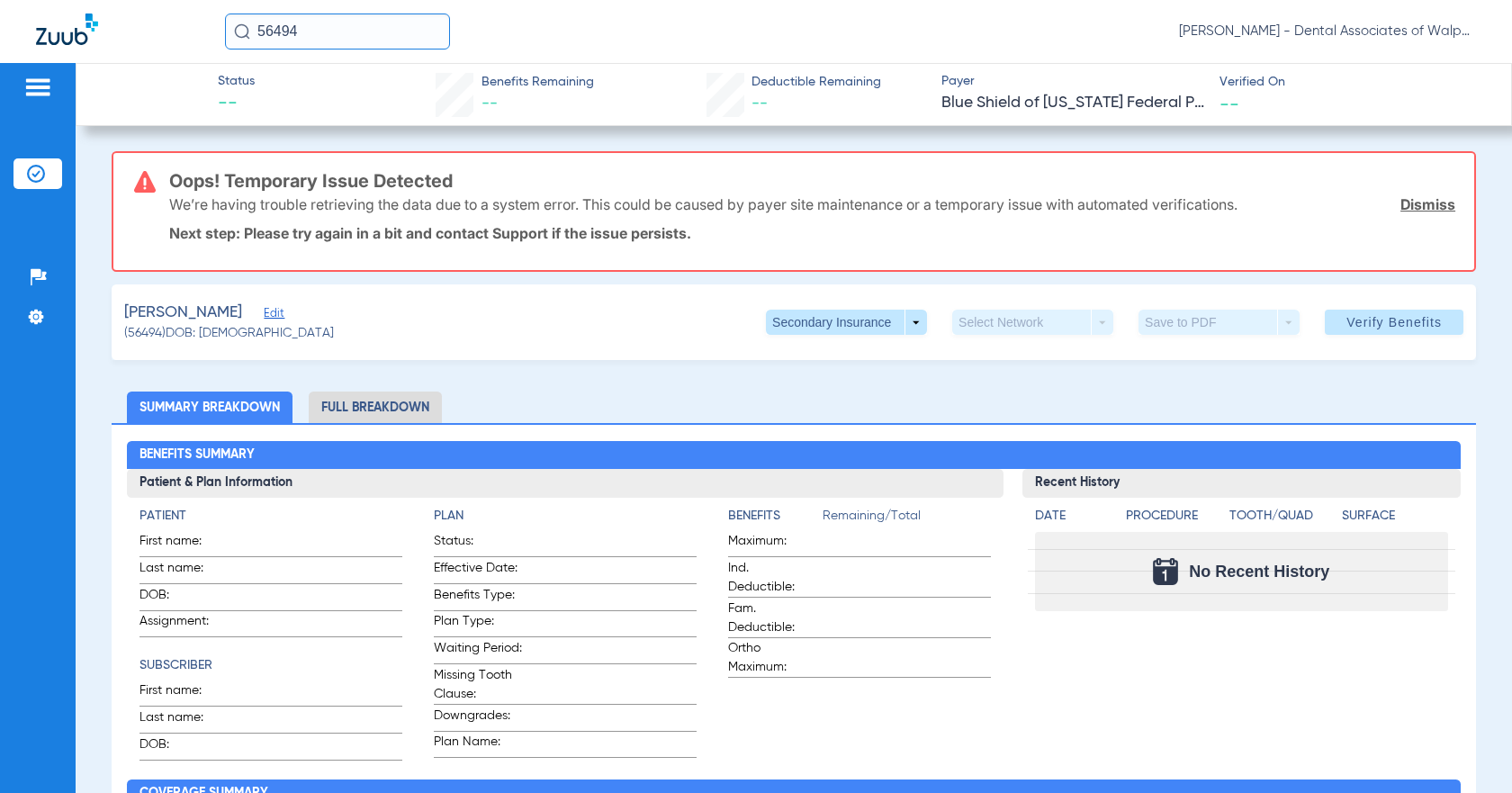 drag, startPoint x: 255, startPoint y: 20, endPoint x: 350, endPoint y: 29, distance: 95.42536 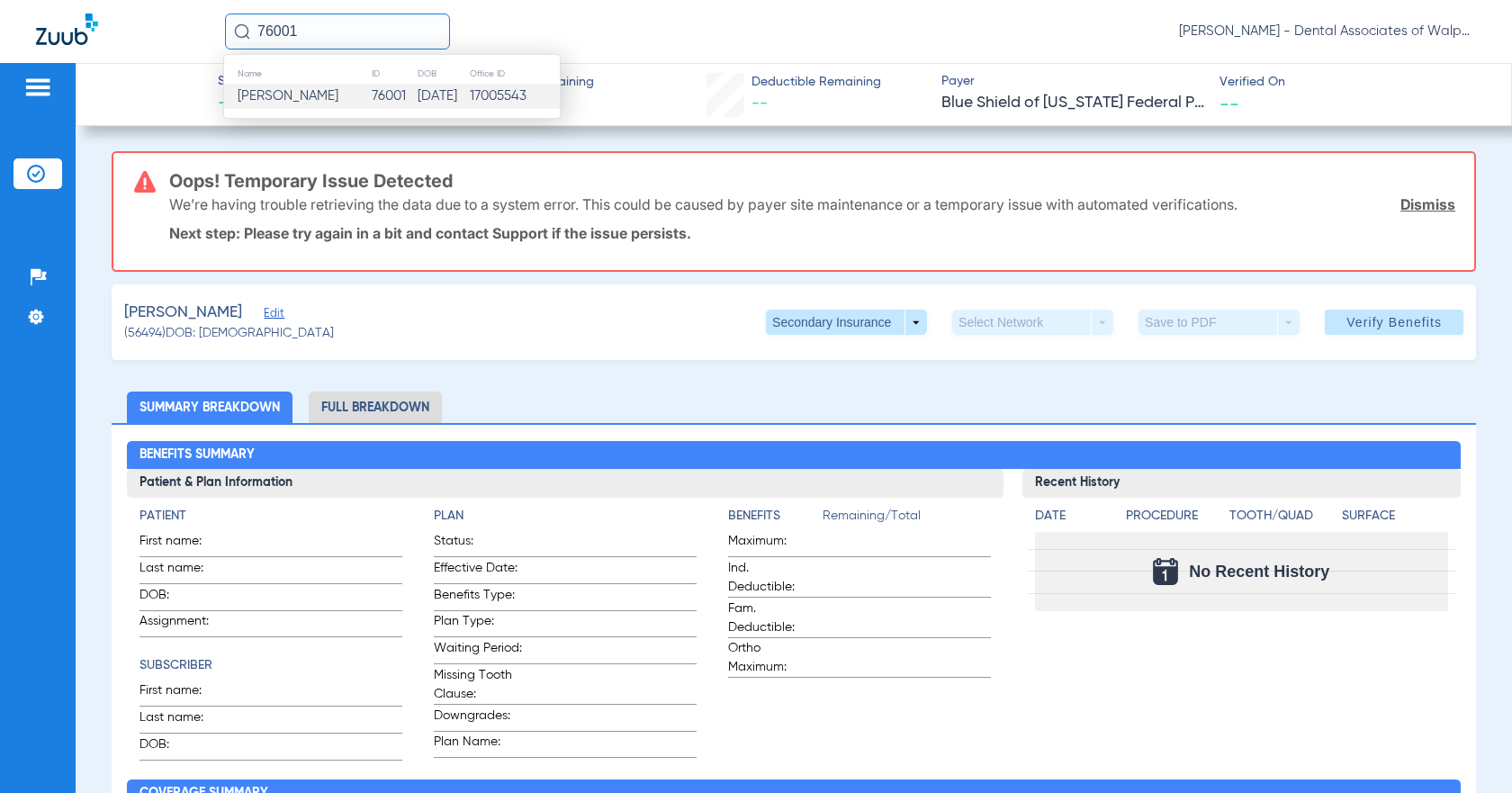 click on "[PERSON_NAME]" 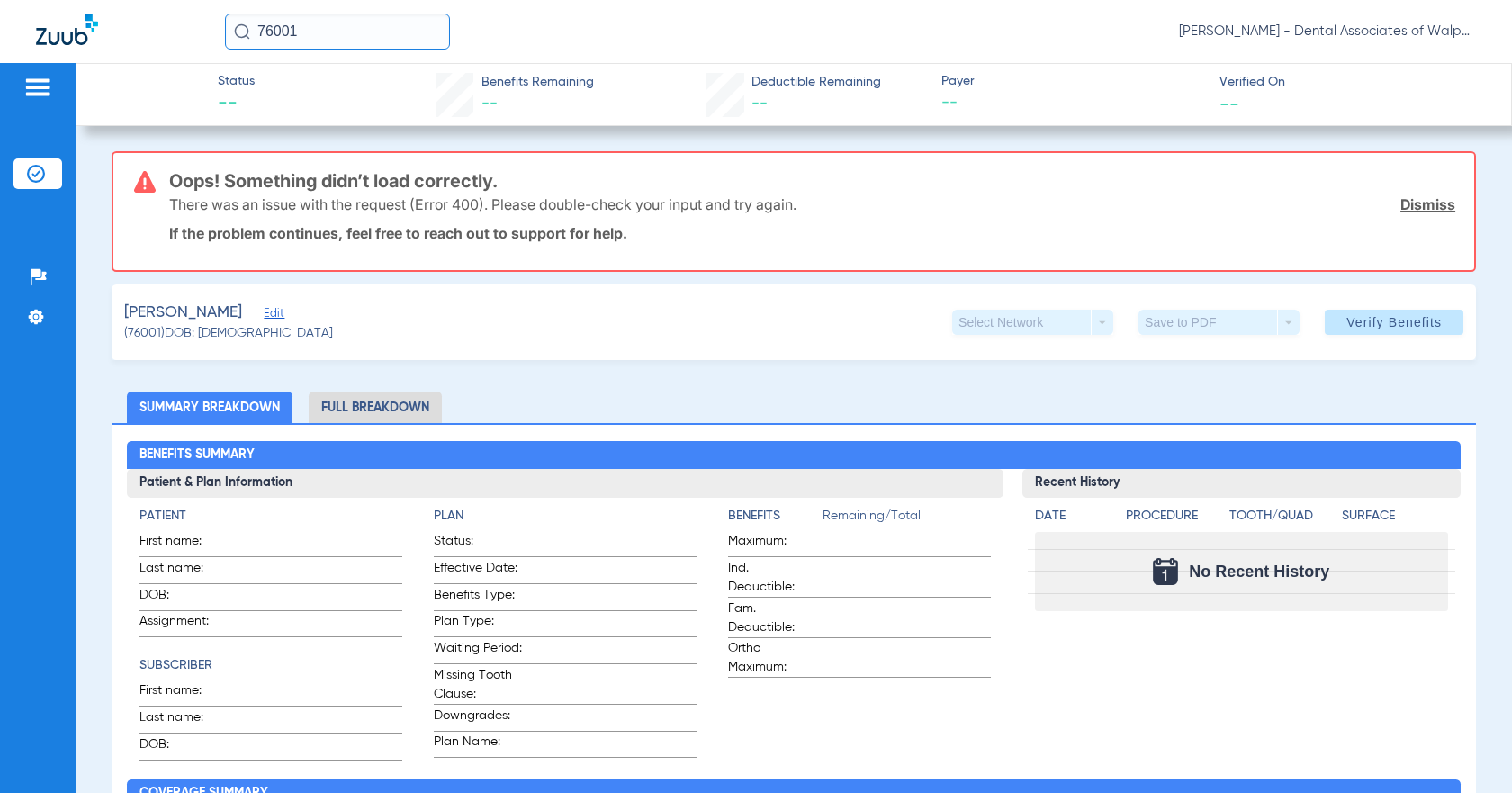 click on "Full Breakdown" 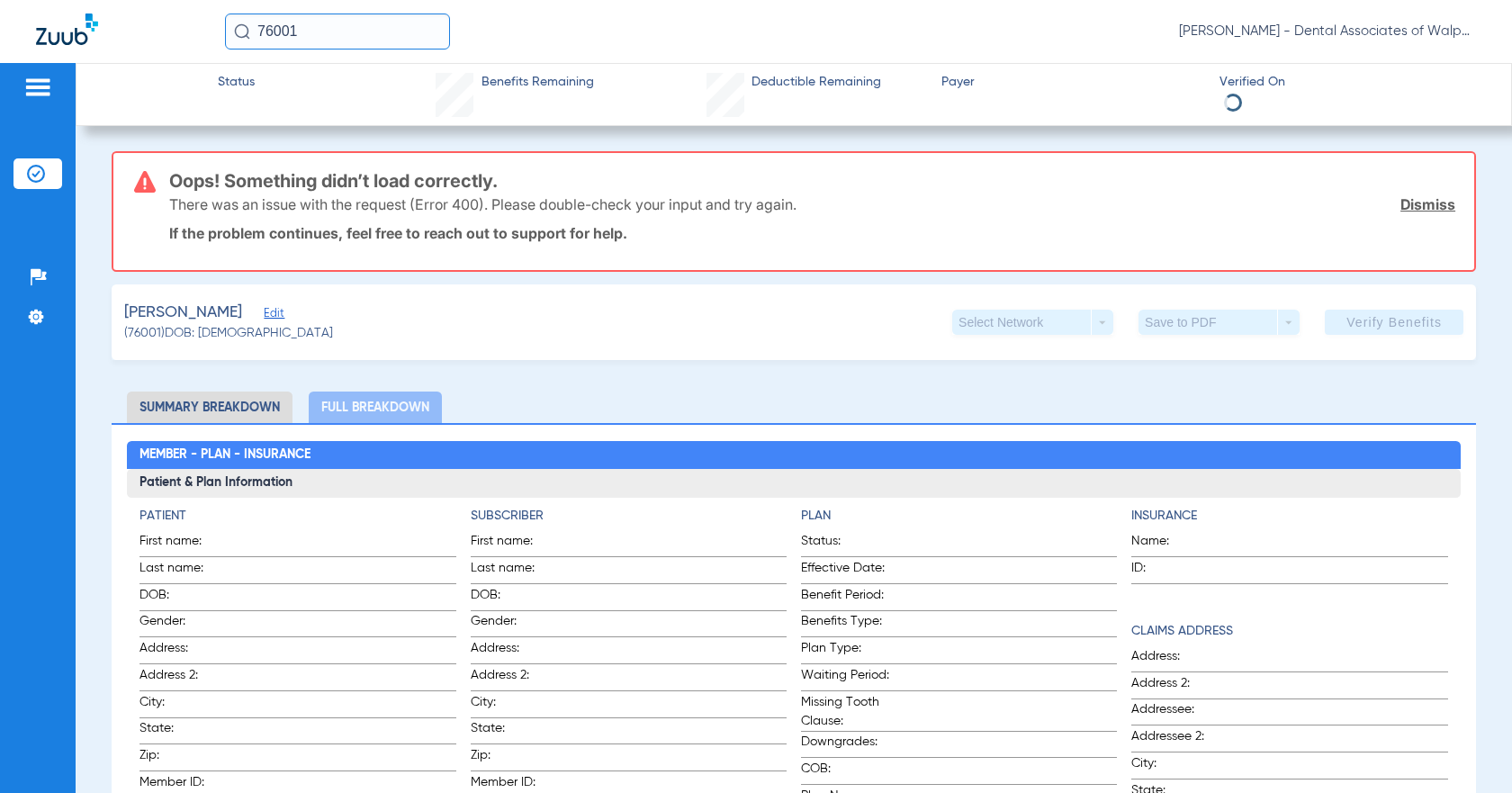 drag, startPoint x: 255, startPoint y: 31, endPoint x: 415, endPoint y: 5, distance: 162.0987 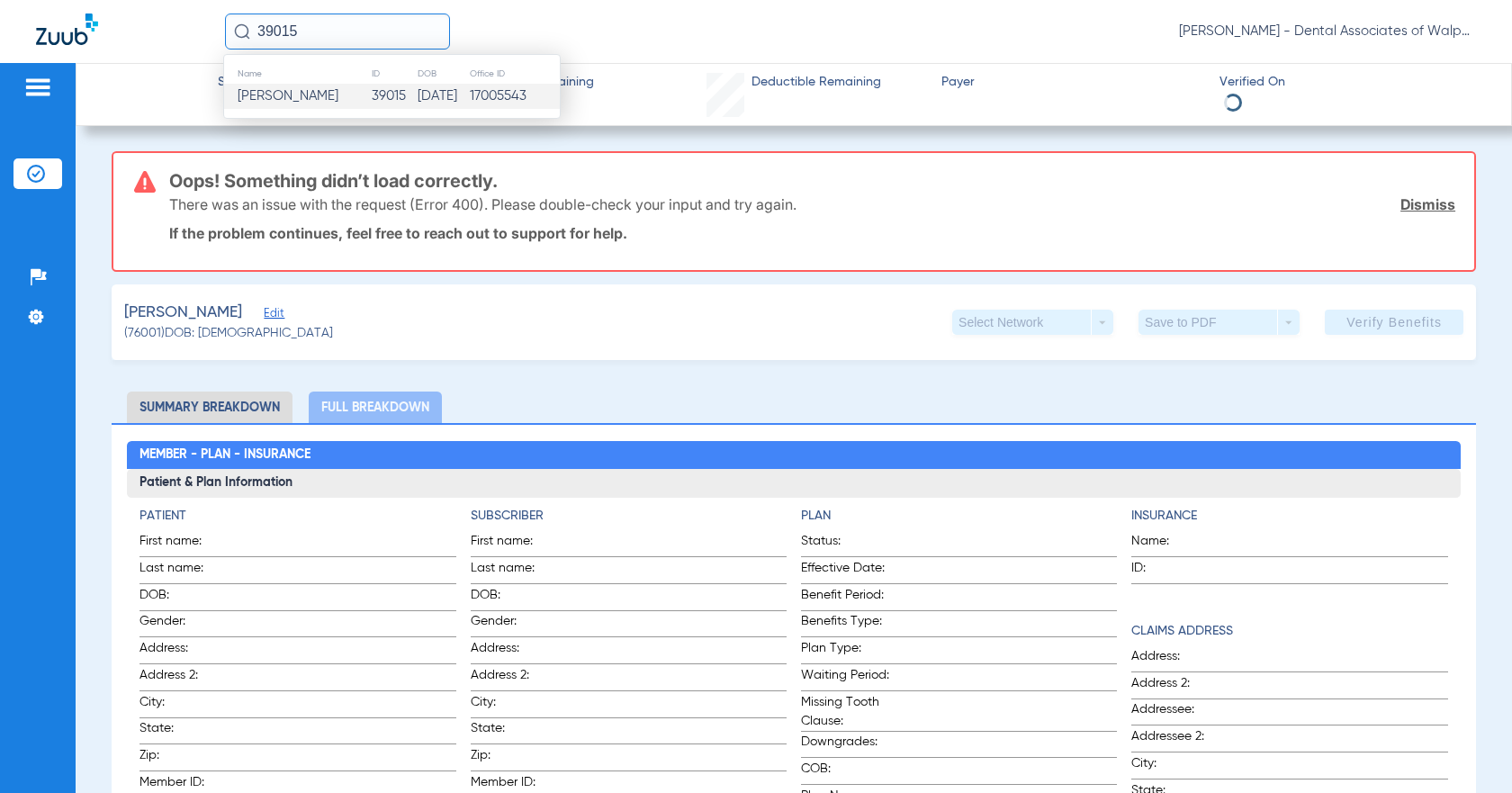click on "[PERSON_NAME]" 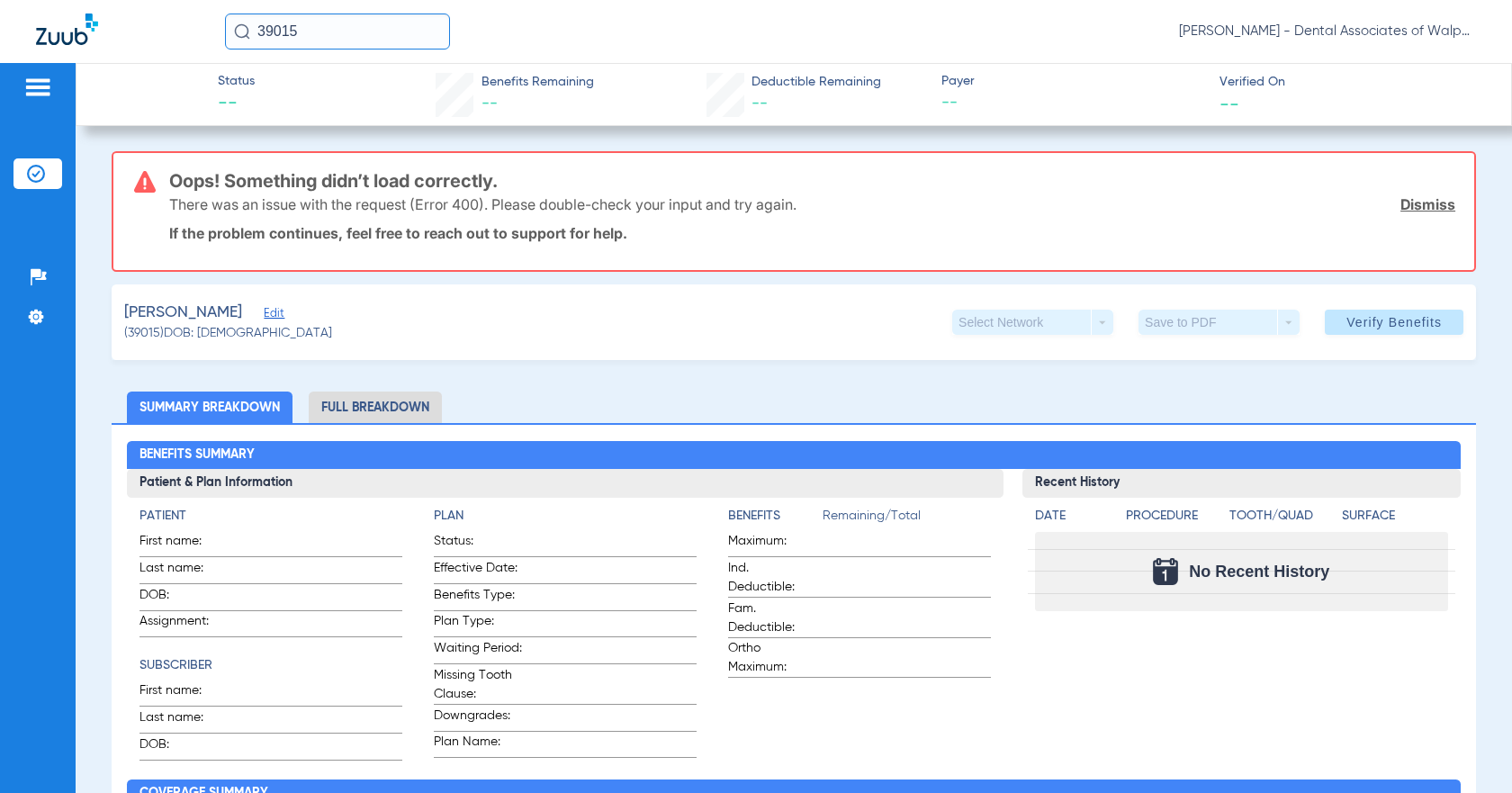 drag, startPoint x: 256, startPoint y: 25, endPoint x: 449, endPoint y: -35, distance: 202.11136 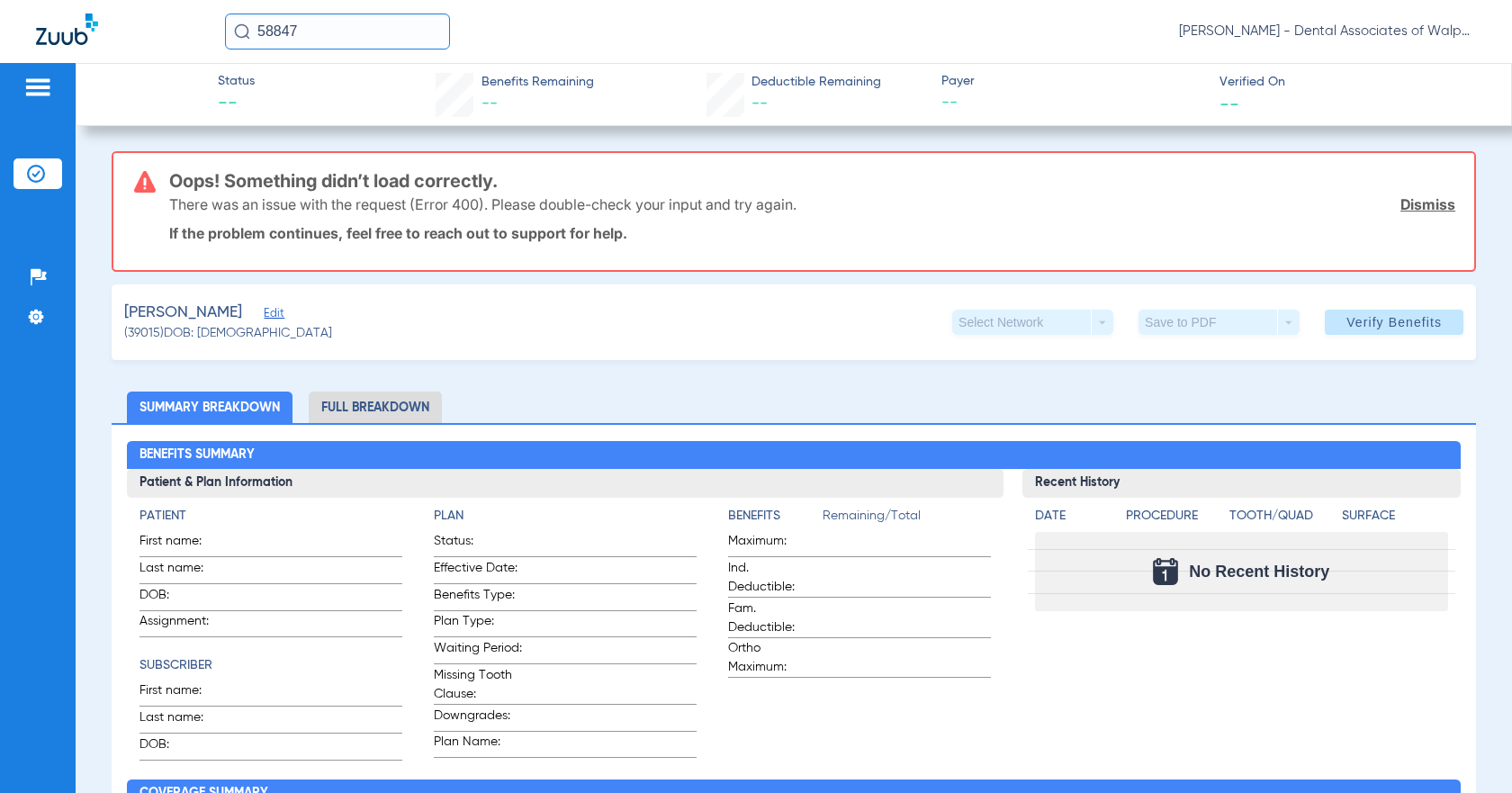 click on "58847" 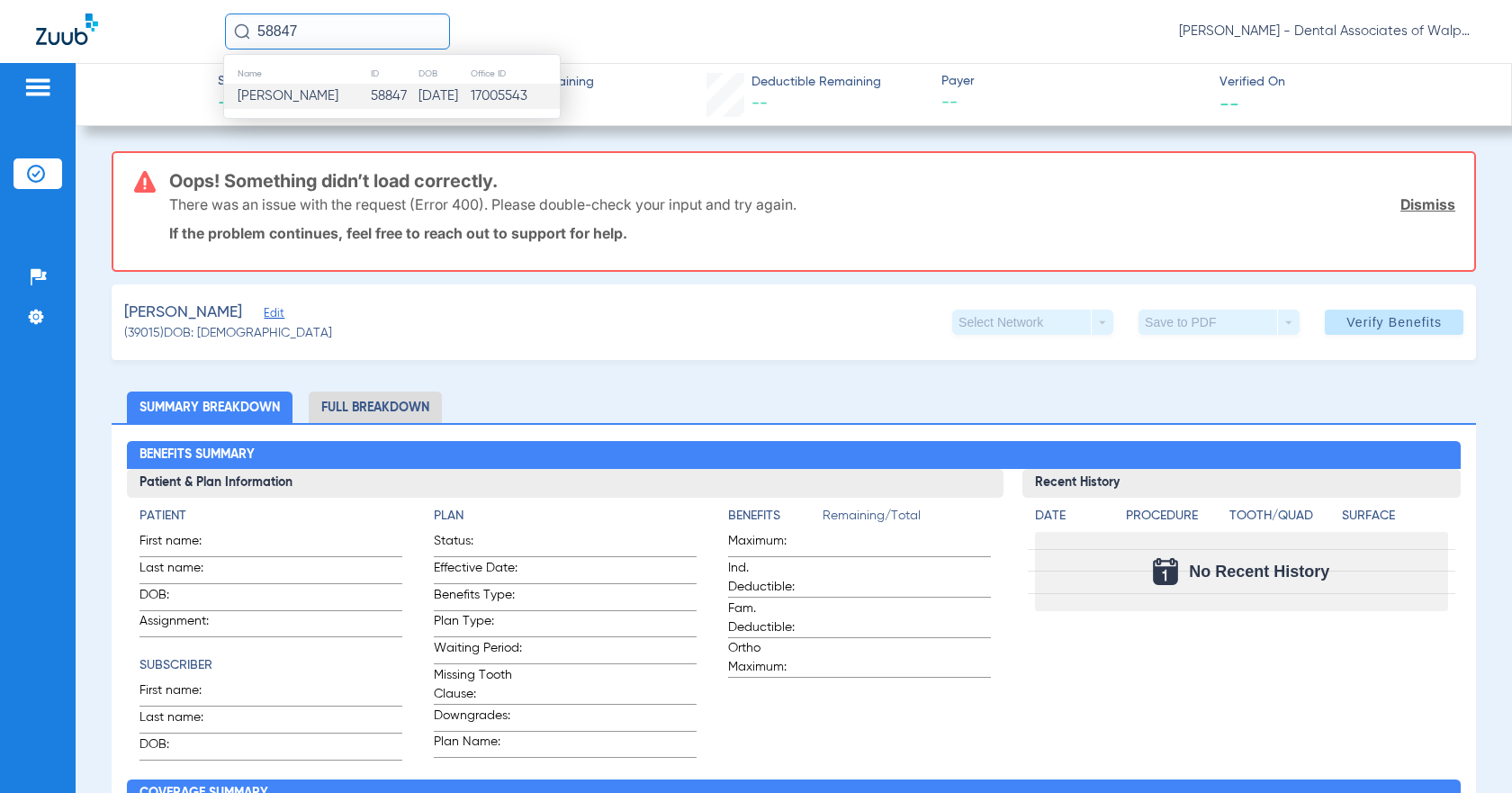type on "58847" 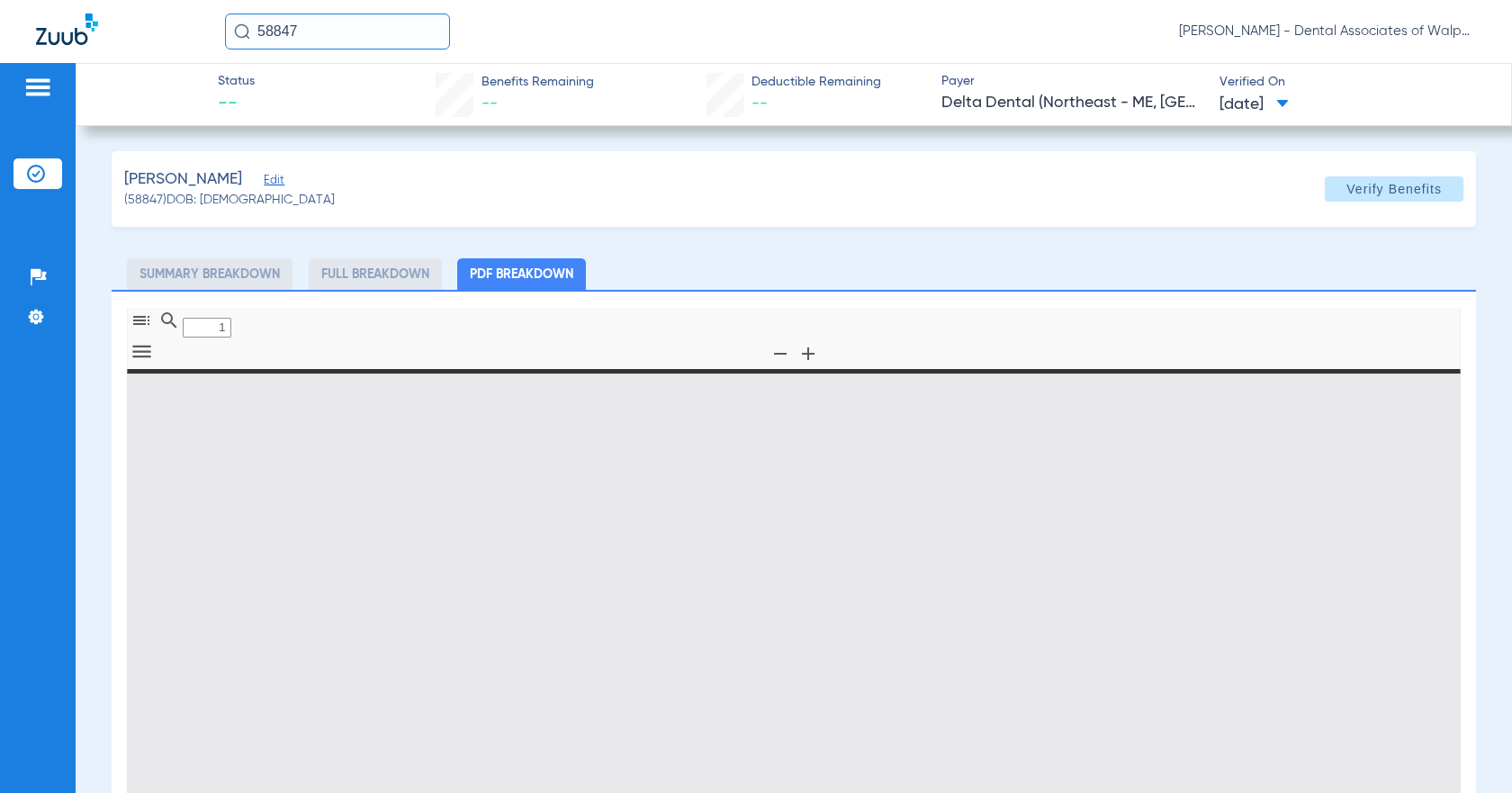 type on "0" 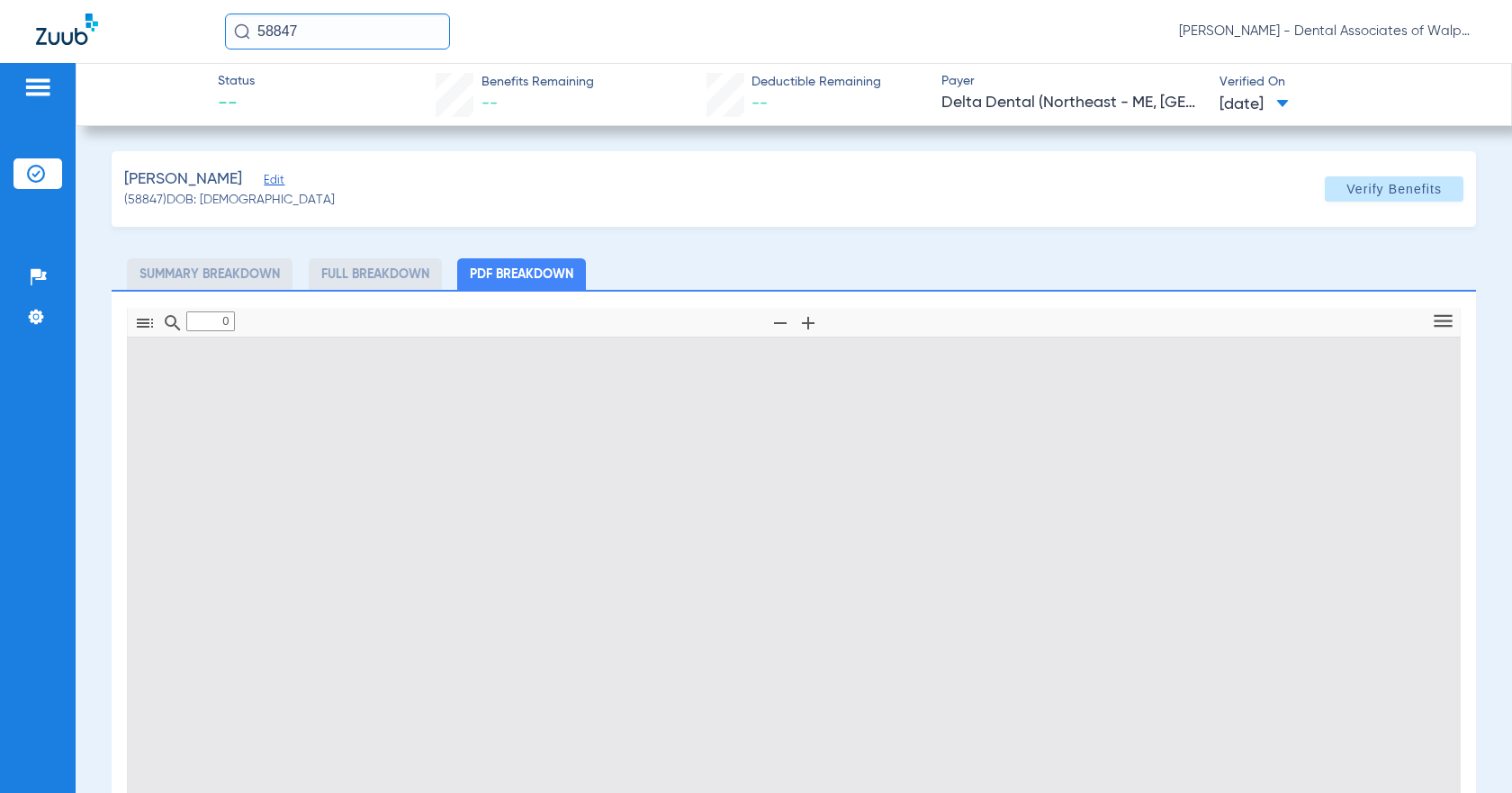 type on "1" 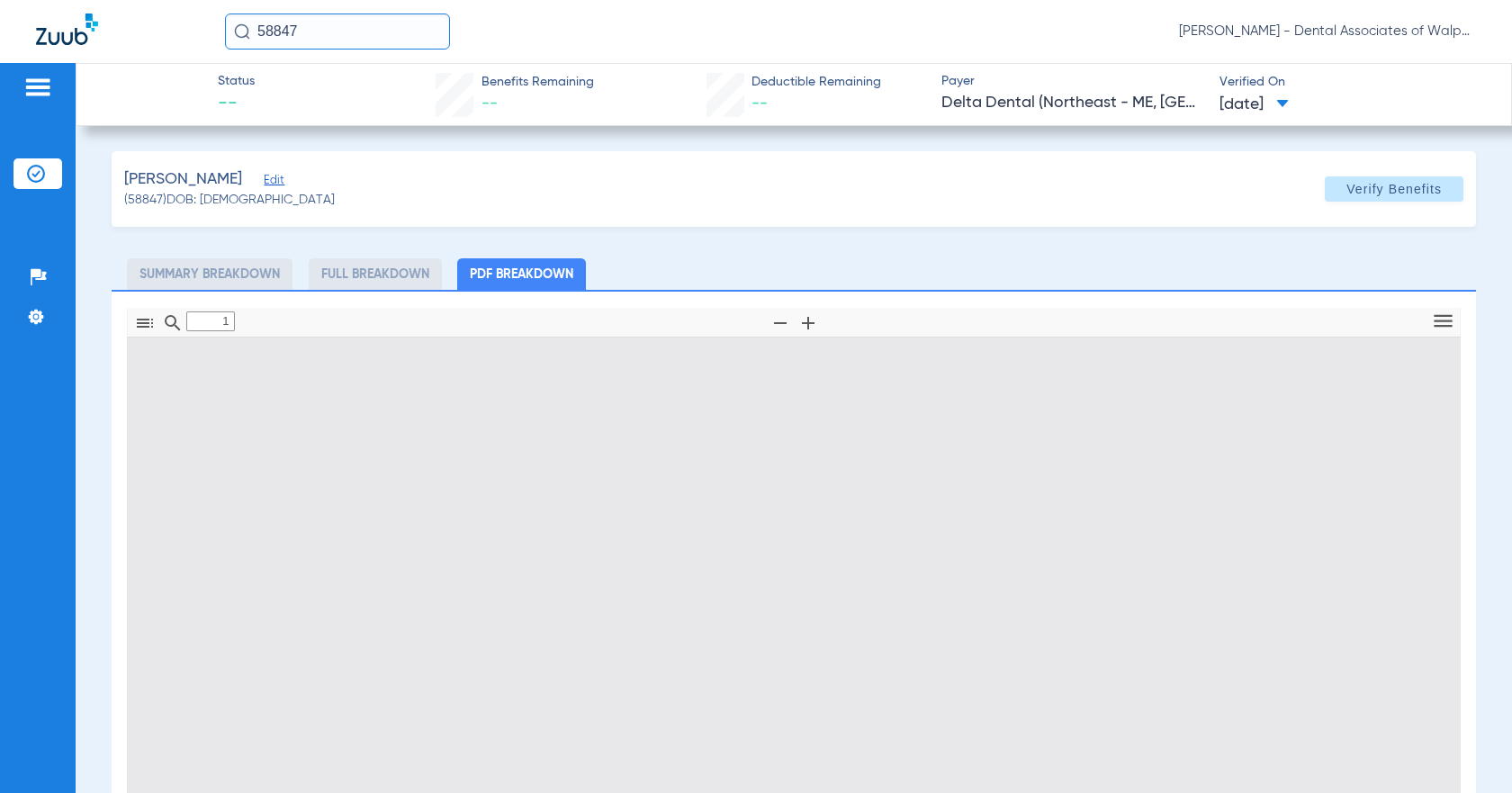 scroll, scrollTop: 9, scrollLeft: 0, axis: vertical 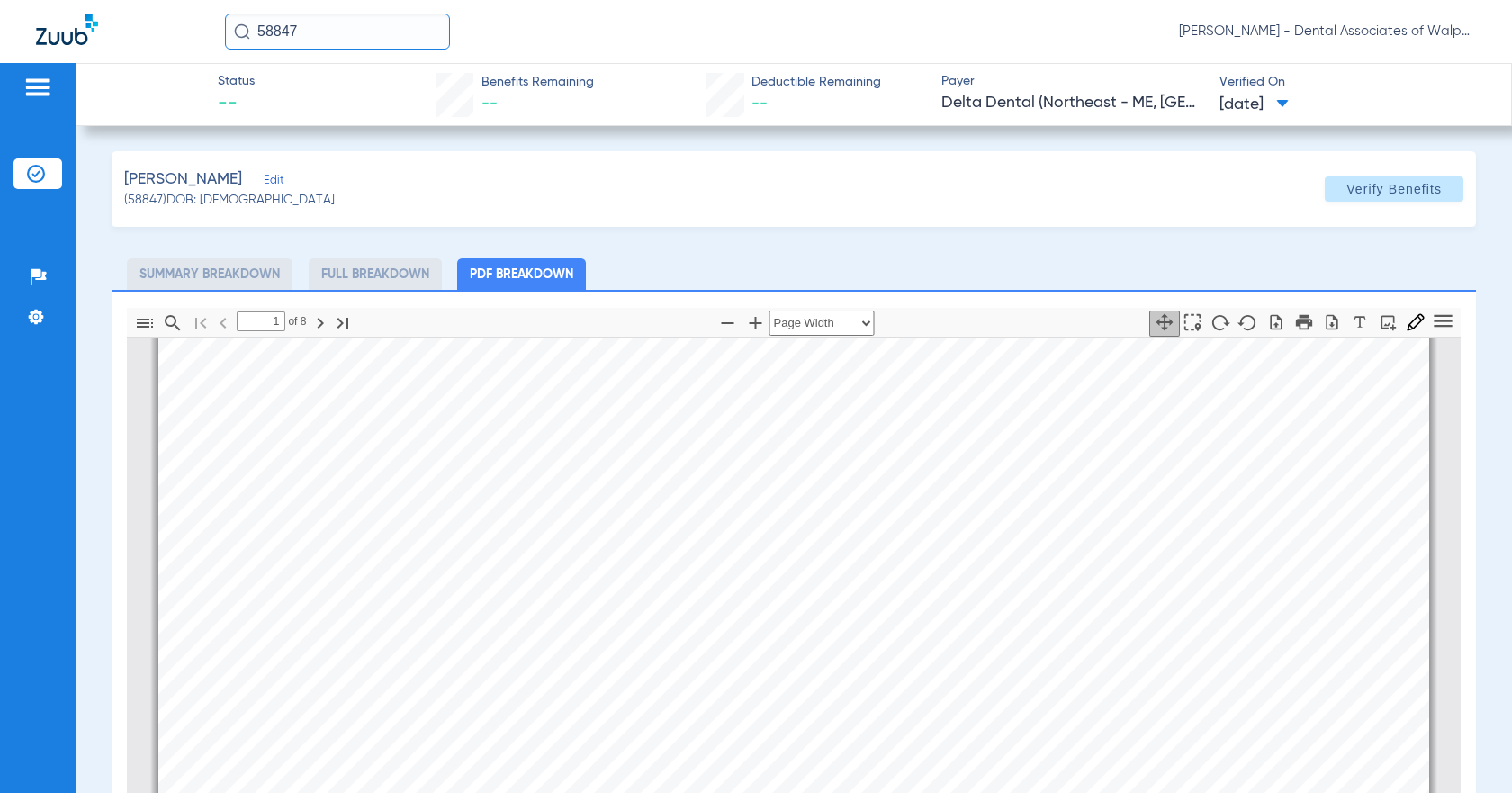 drag, startPoint x: 255, startPoint y: 25, endPoint x: 365, endPoint y: 28, distance: 110.0409 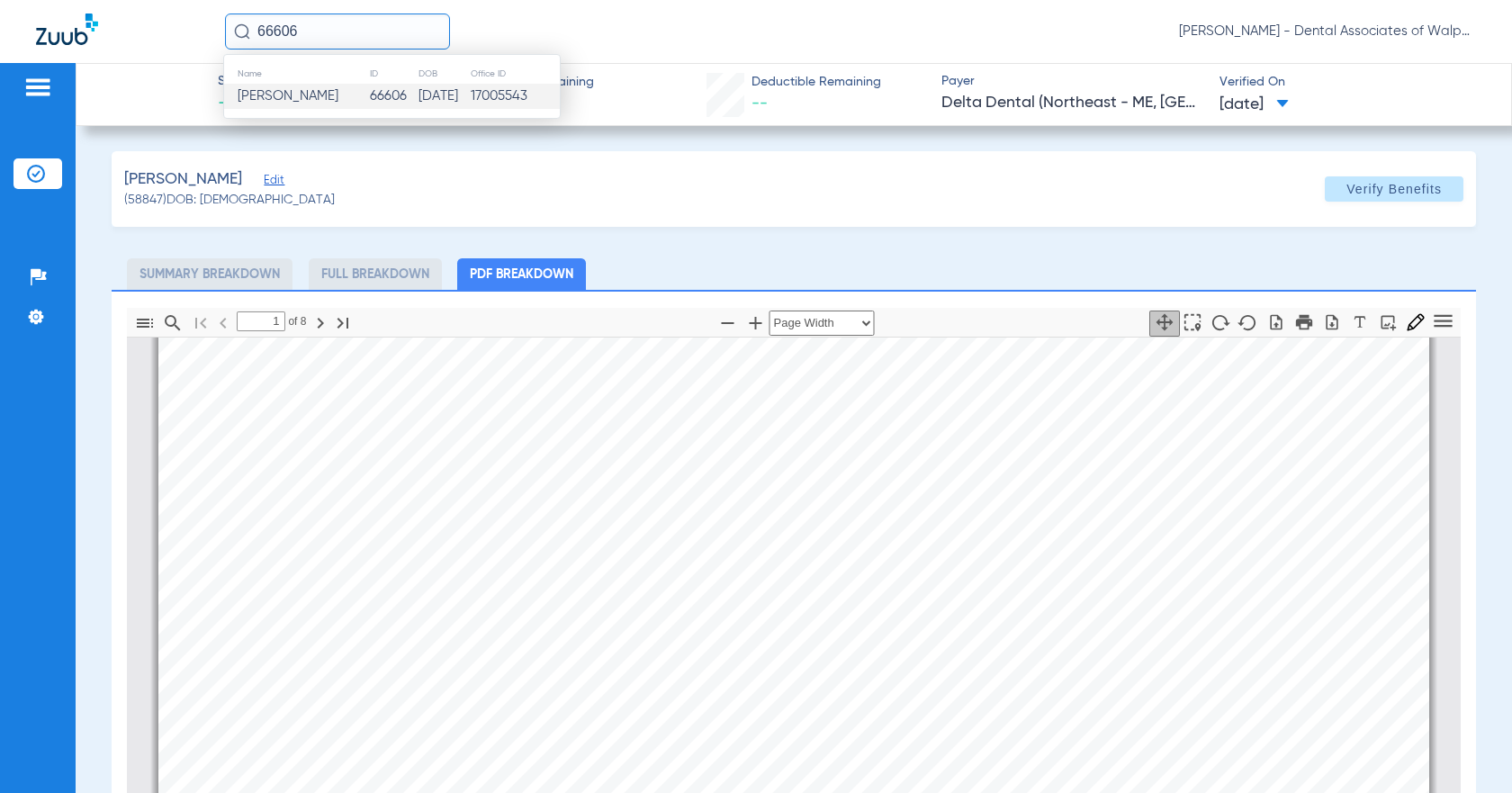 click on "[PERSON_NAME]" 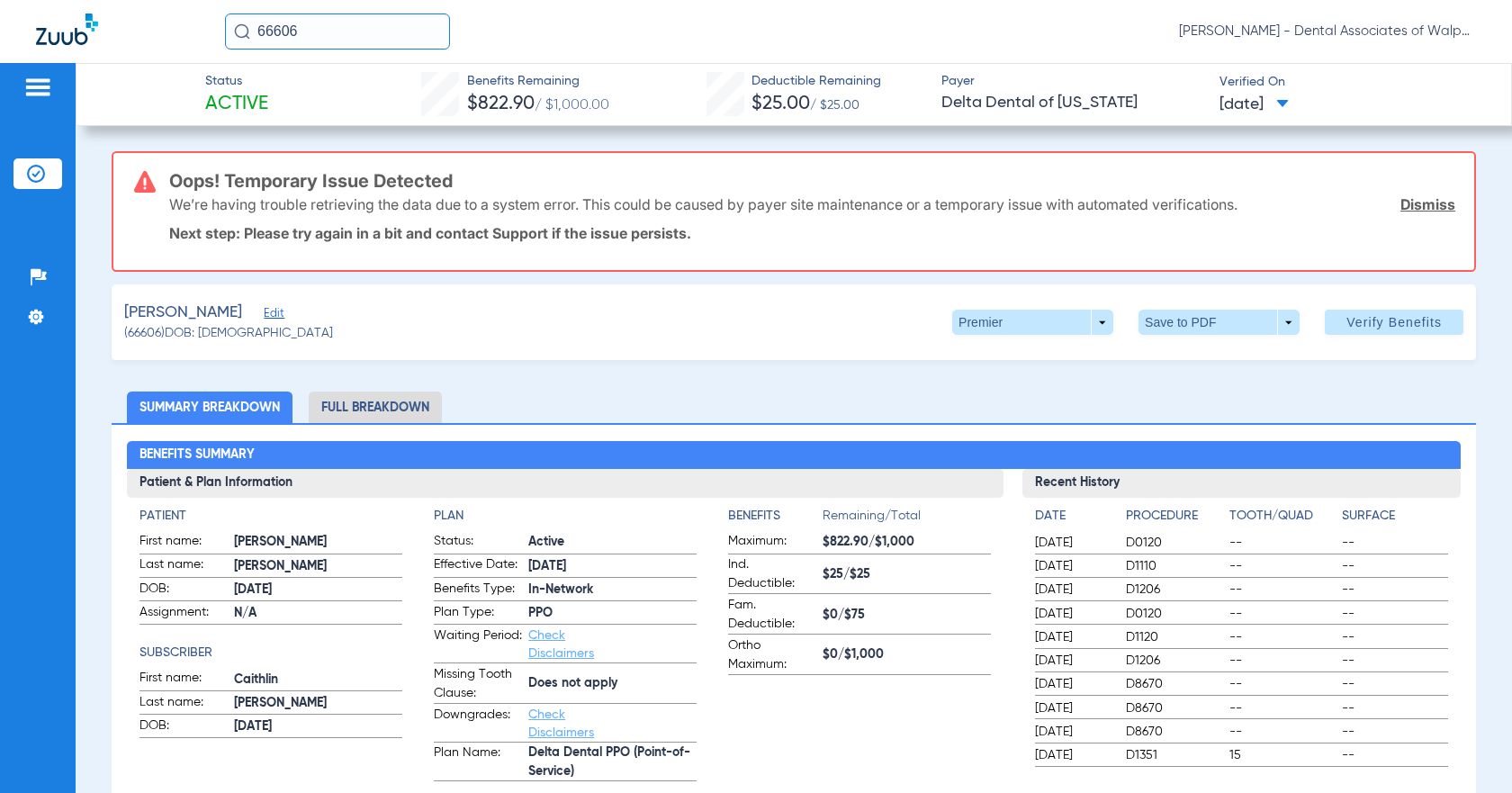 click on "66606  [PERSON_NAME] - Dental Associates of Walpole   Patients  Insurance Verification  Setup  Help Center Settings Status Active  Benefits Remaining   $822.90   / $1,000.00   Deductible Remaining   $25.00   / $25.00  Payer Delta Dental of [US_STATE]  Verified On
[DATE]   Oops! Temporary Issue Detected  We’re having trouble retrieving the data due to a system error. This could be caused by payer site maintenance or a temporary issue with automated verifications.  Dismiss  Next step: Please try again in a bit and contact Support if the issue persists.  [PERSON_NAME]   (66606)   DOB: [DEMOGRAPHIC_DATA]   Premier  arrow_drop_down  Save to PDF  arrow_drop_down  Verify Benefits   Subscriber Information   First name  [PERSON_NAME]  Last name  [PERSON_NAME]  mm / dd / yyyy [DATE]  Member ID  058745900  Group ID (optional)  95320001  Insurance Payer   Insurance
Delta Dental Of [US_STATE]  Provider   Dentist
[PERSON_NAME]  1063434983  remove   Dependent Information   First name  [PERSON_NAME]  Last name  [PERSON_NAME] --" at bounding box center (756, 396) 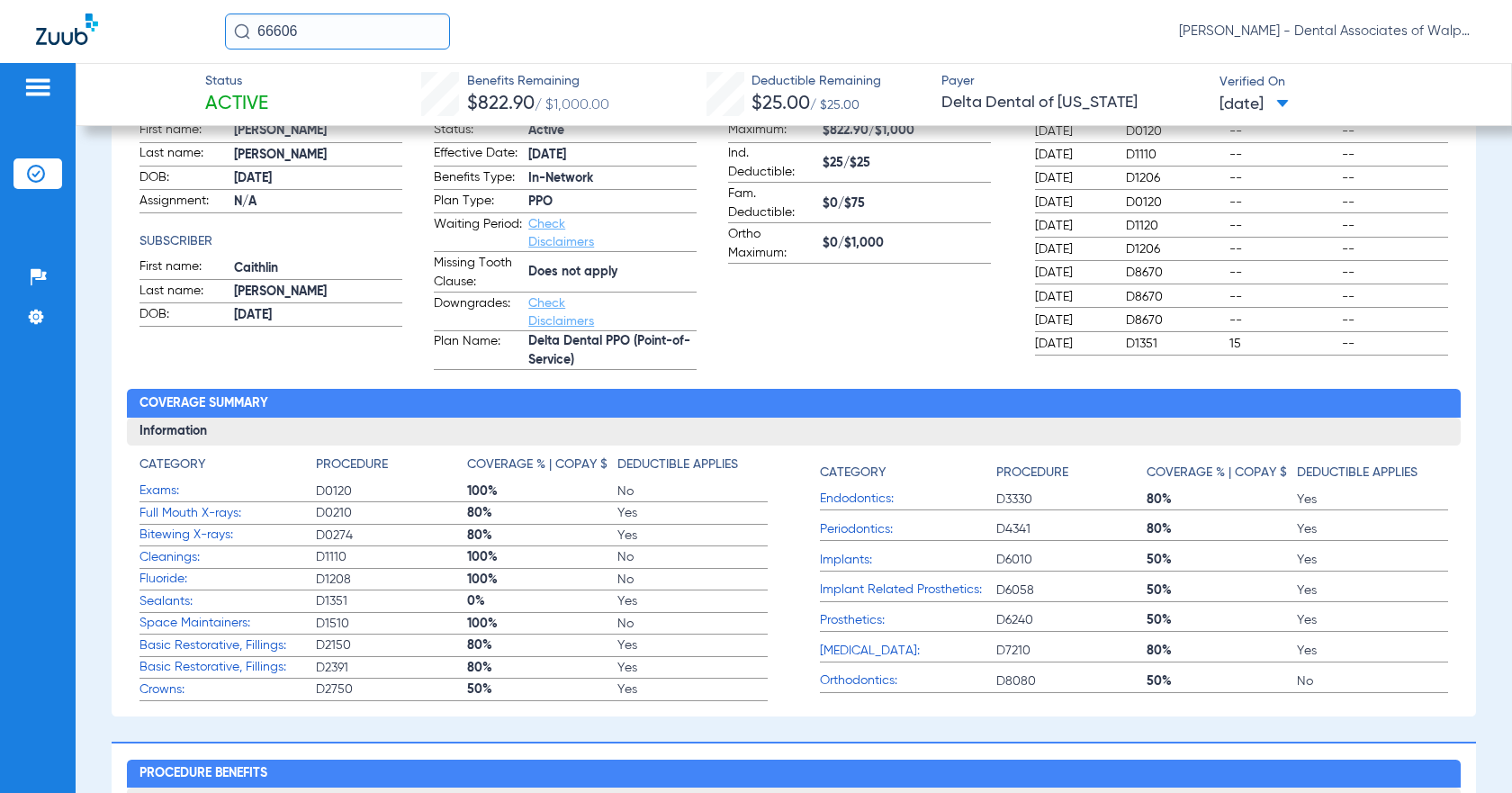 drag, startPoint x: 255, startPoint y: 31, endPoint x: 470, endPoint y: 19, distance: 215.3346 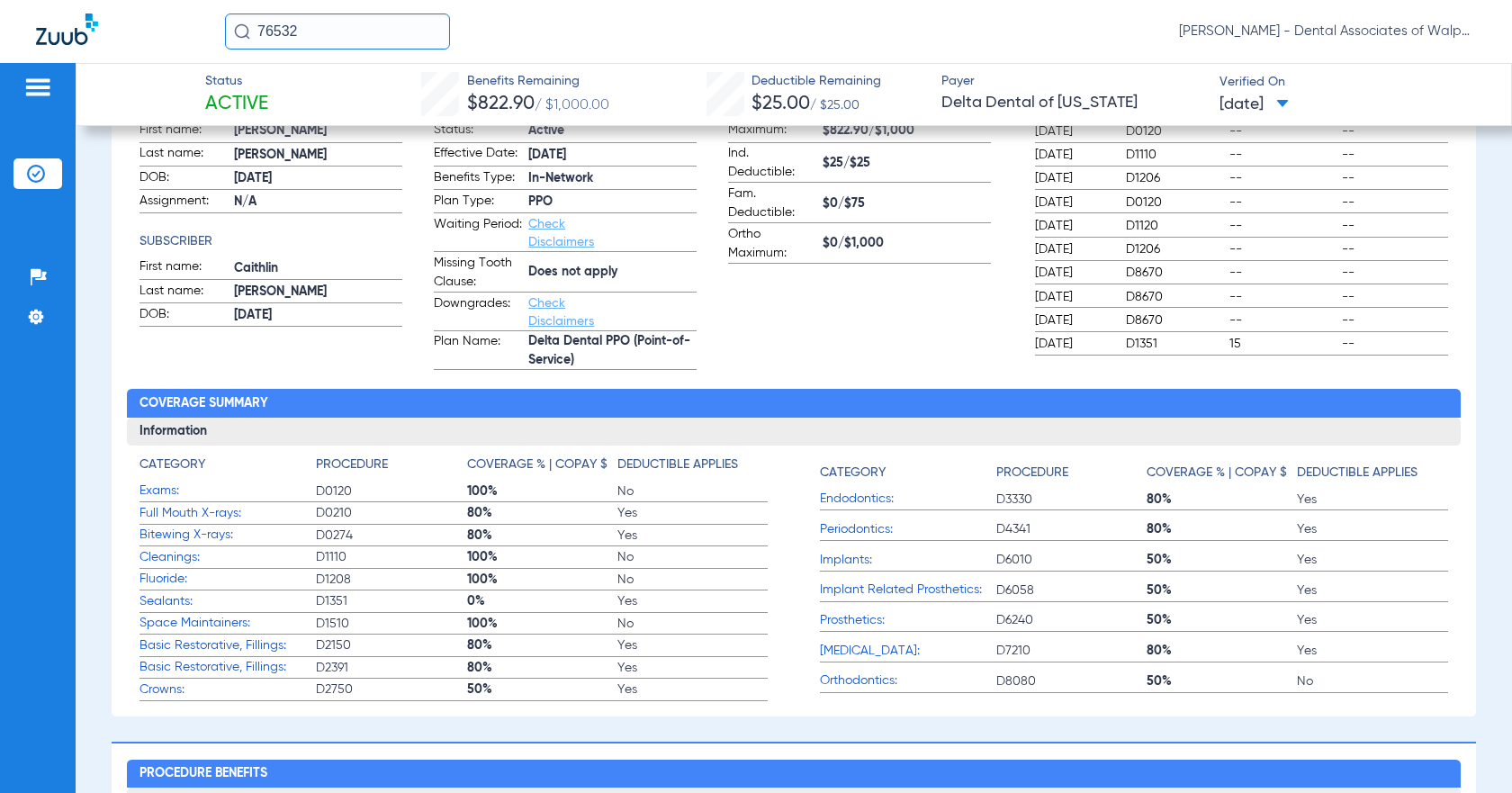 click on "76532" 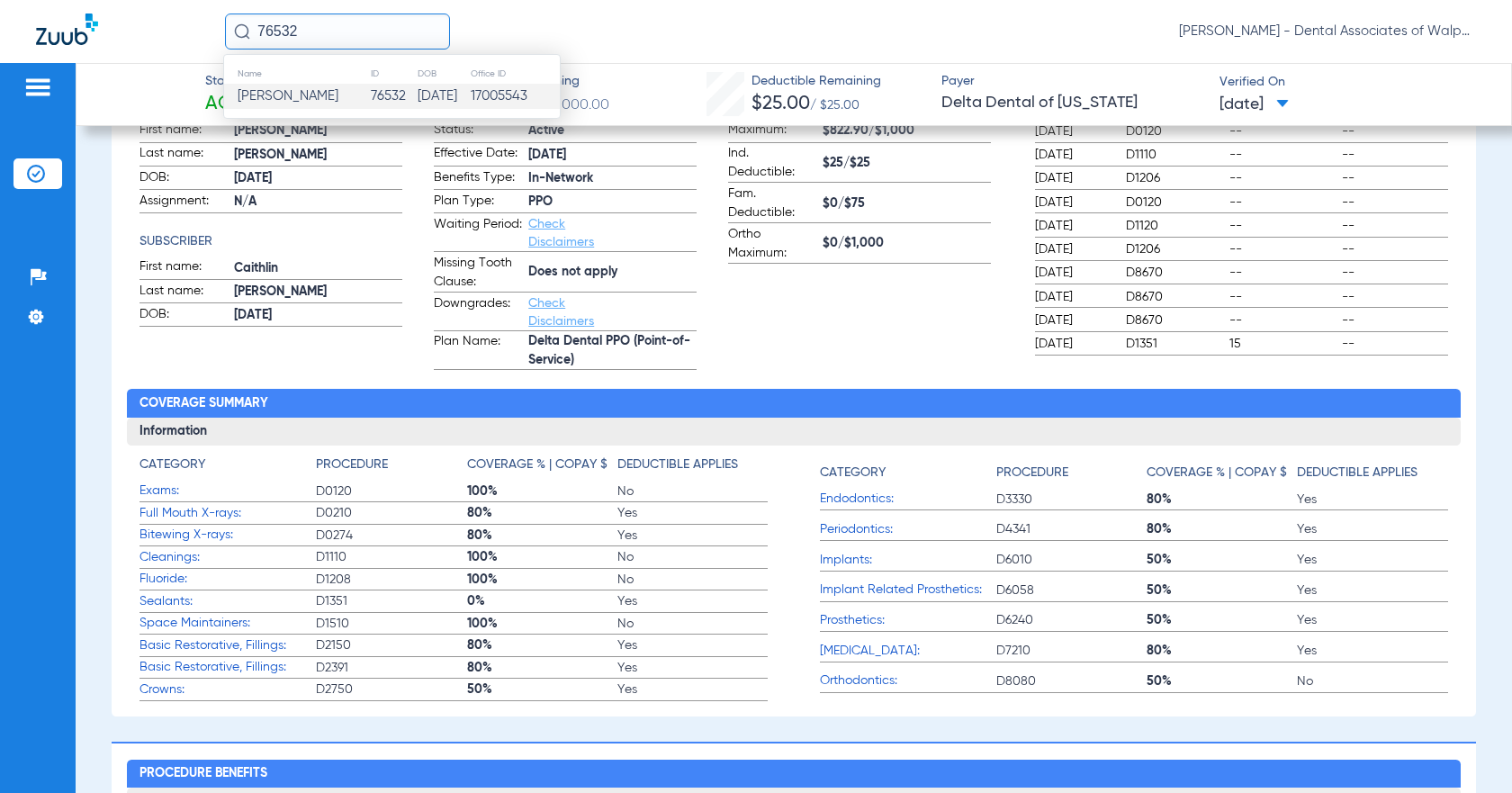 click on "[PERSON_NAME]" 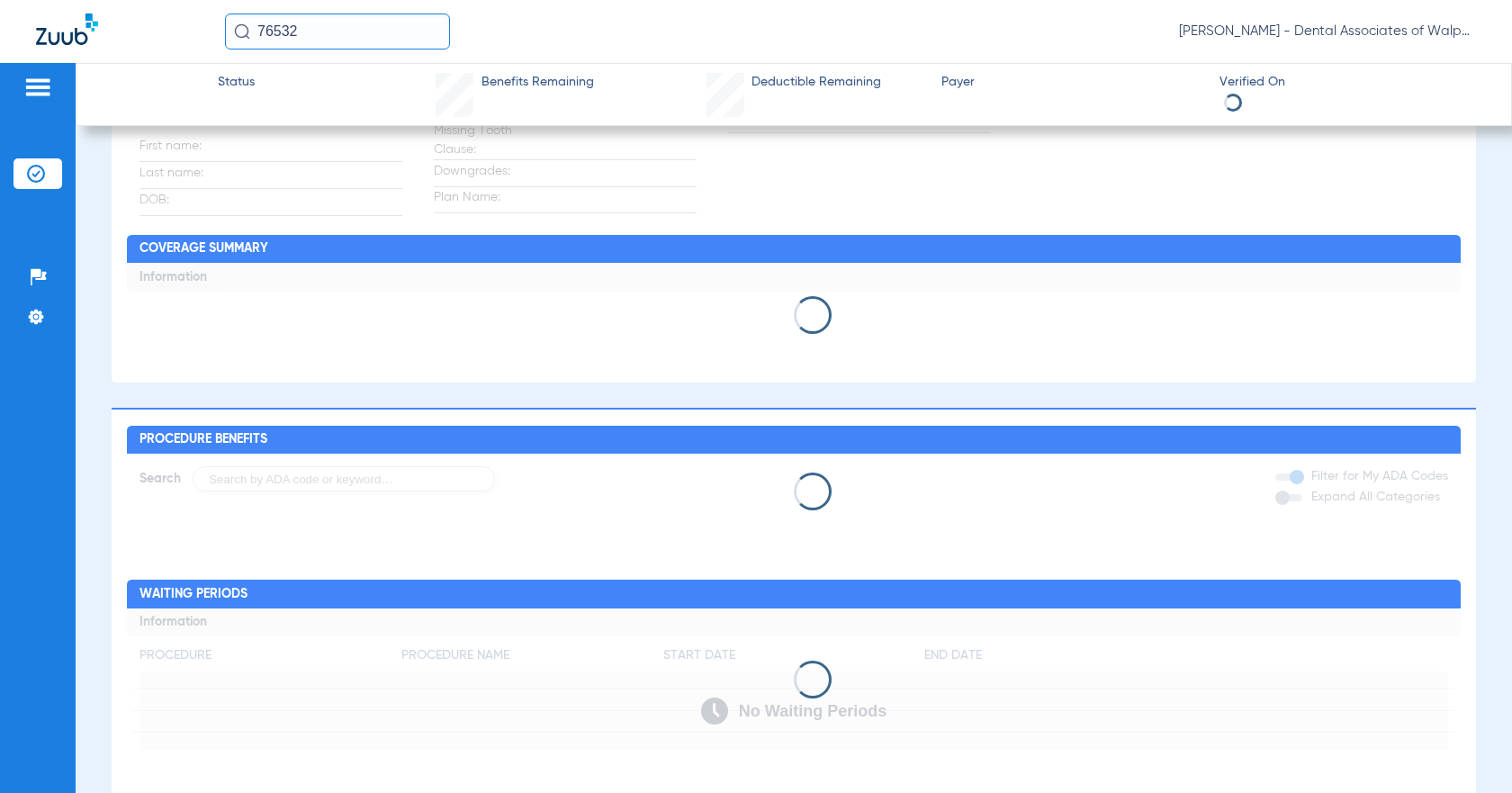 scroll, scrollTop: 278, scrollLeft: 0, axis: vertical 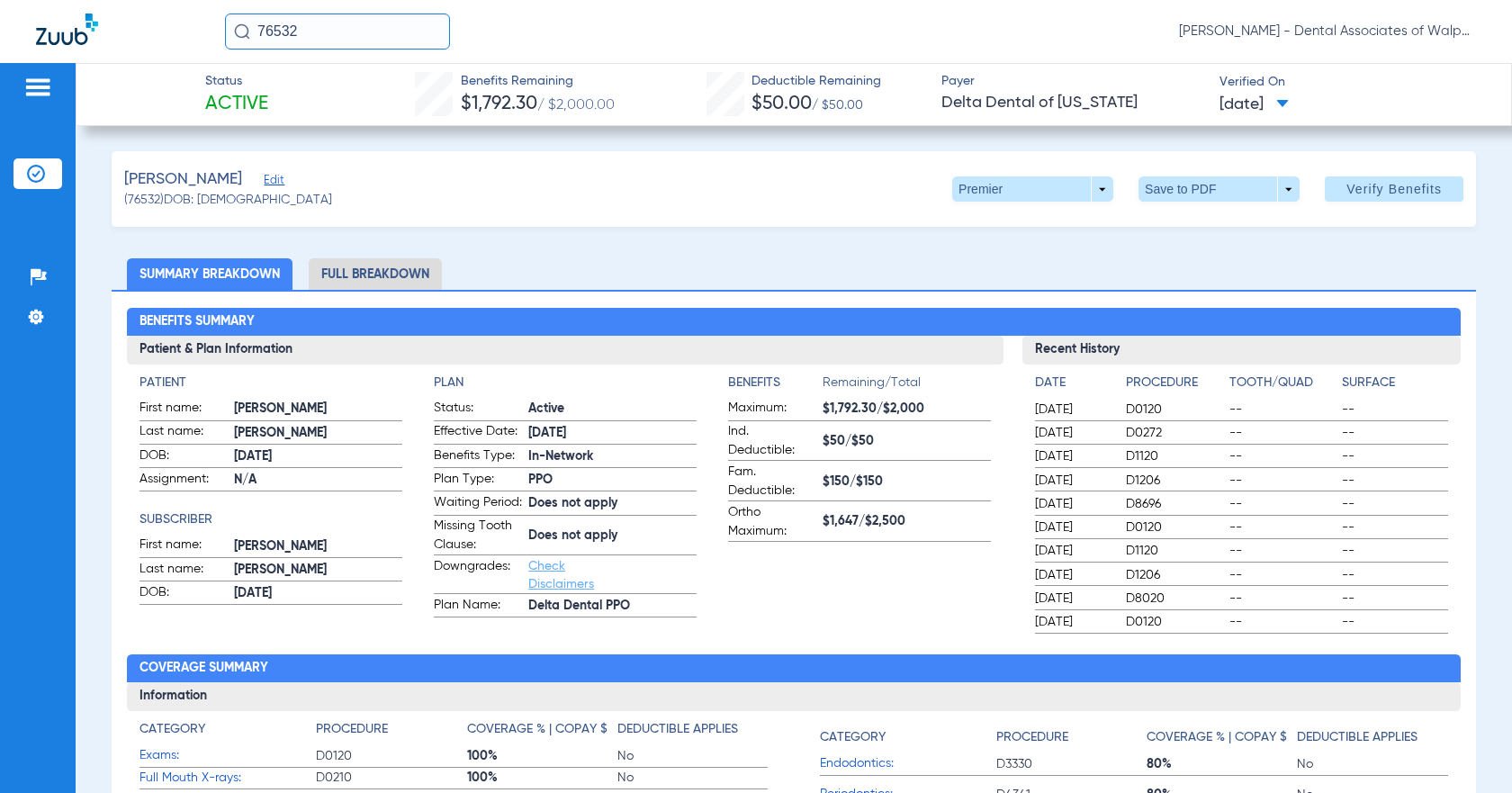 click on "Full Breakdown" 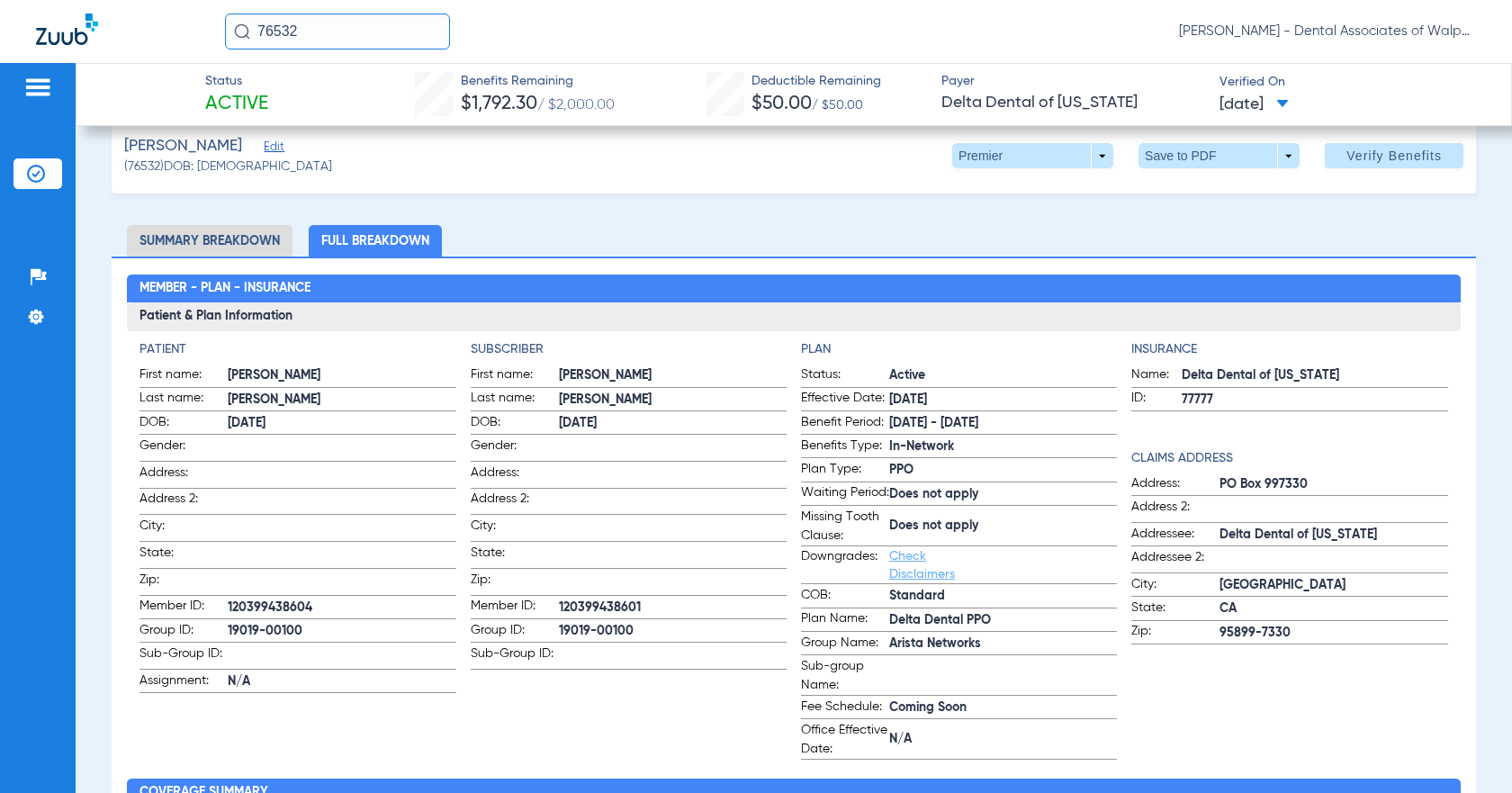 scroll, scrollTop: 0, scrollLeft: 0, axis: both 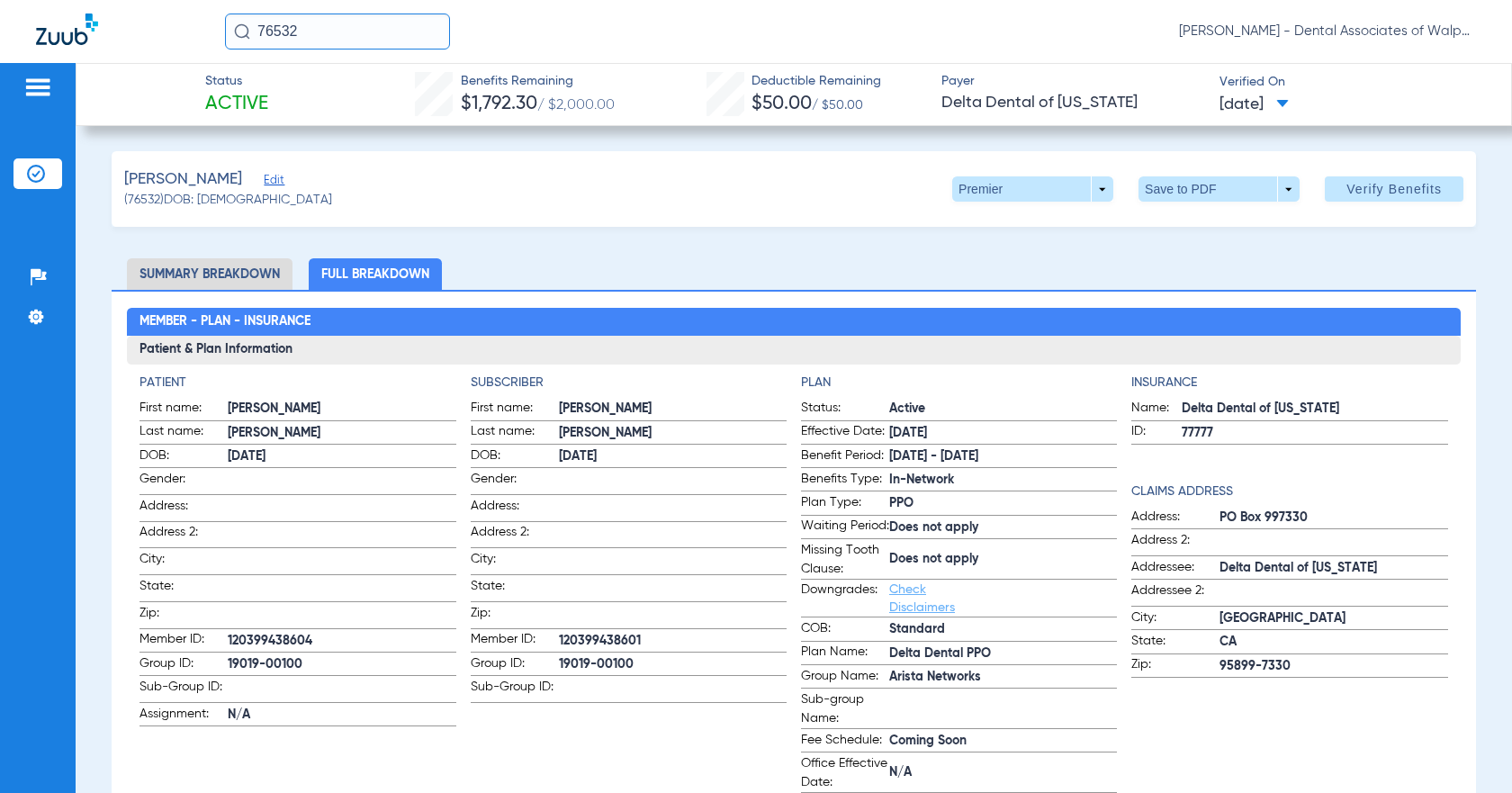 drag, startPoint x: 258, startPoint y: 30, endPoint x: 426, endPoint y: 0, distance: 170.65755 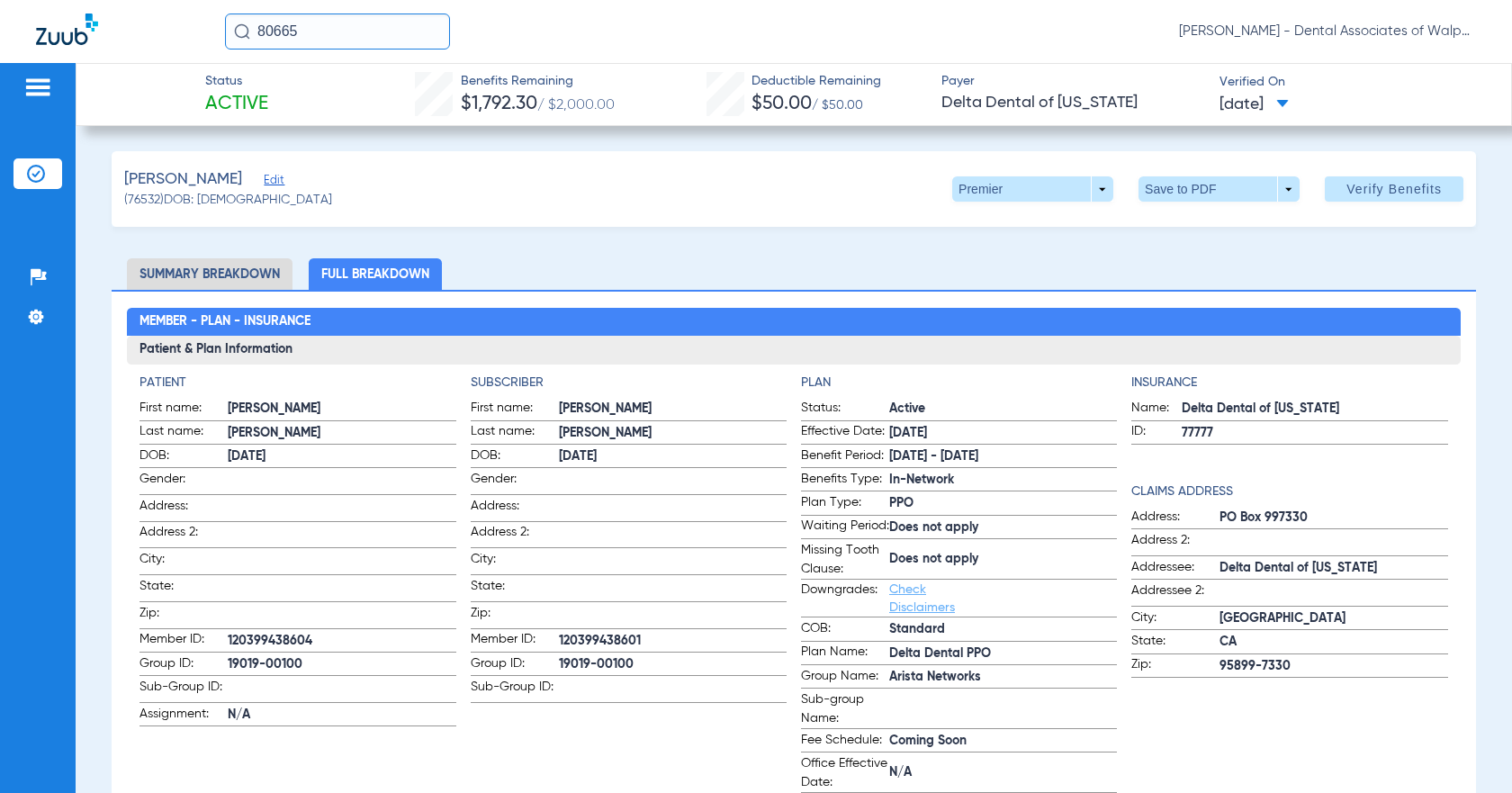 click on "80665" 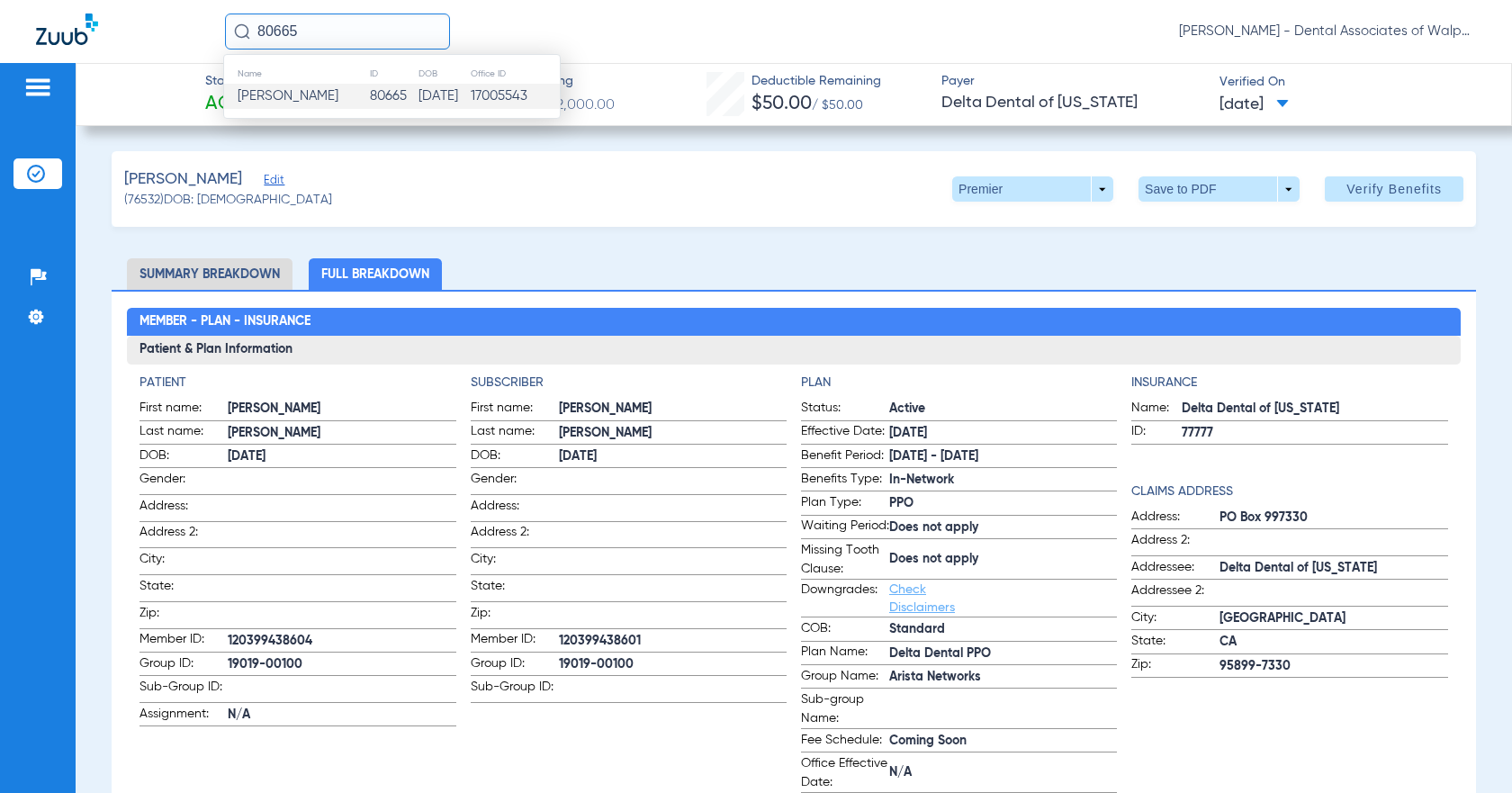 type on "80665" 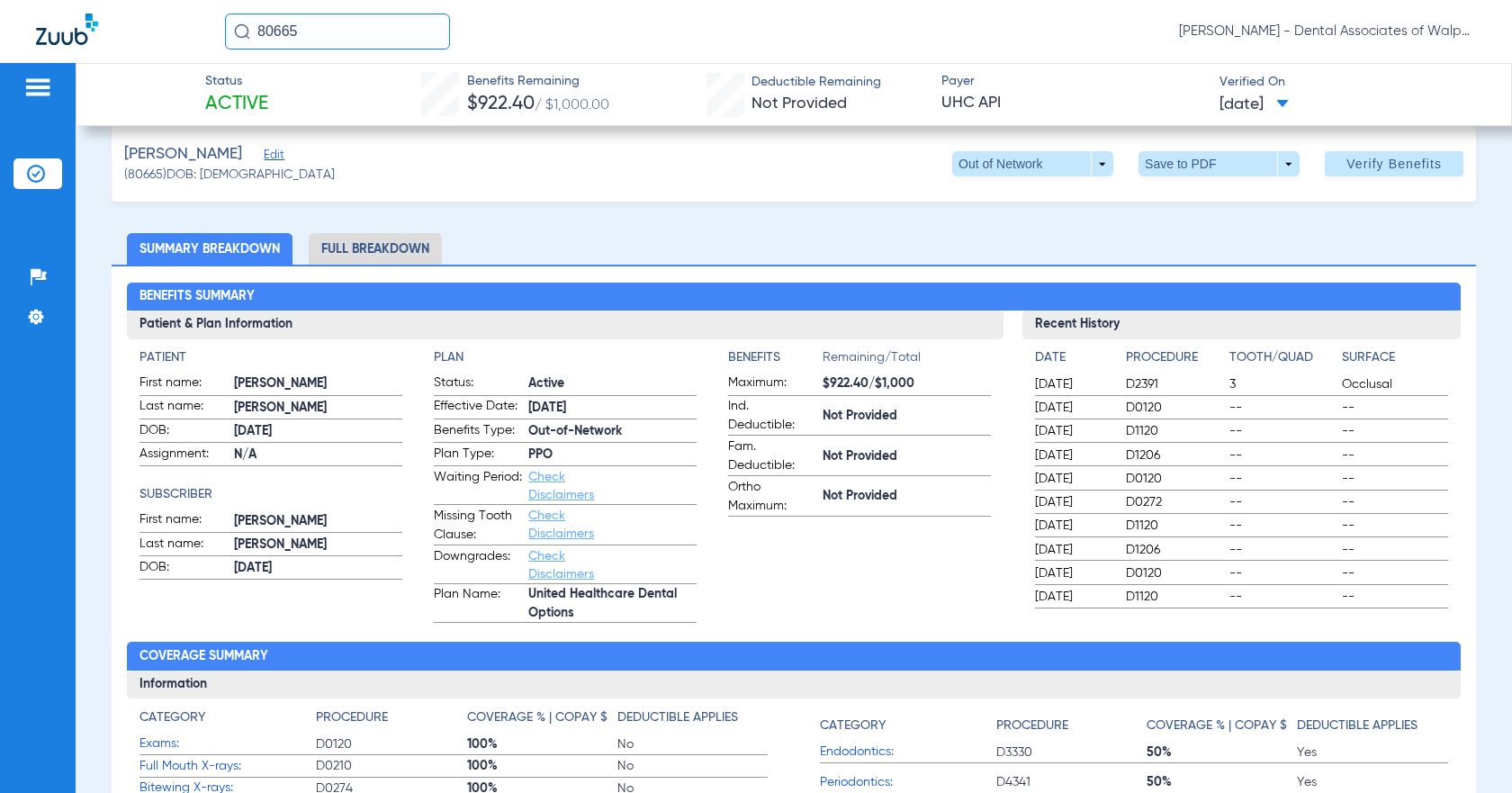 scroll, scrollTop: 17, scrollLeft: 0, axis: vertical 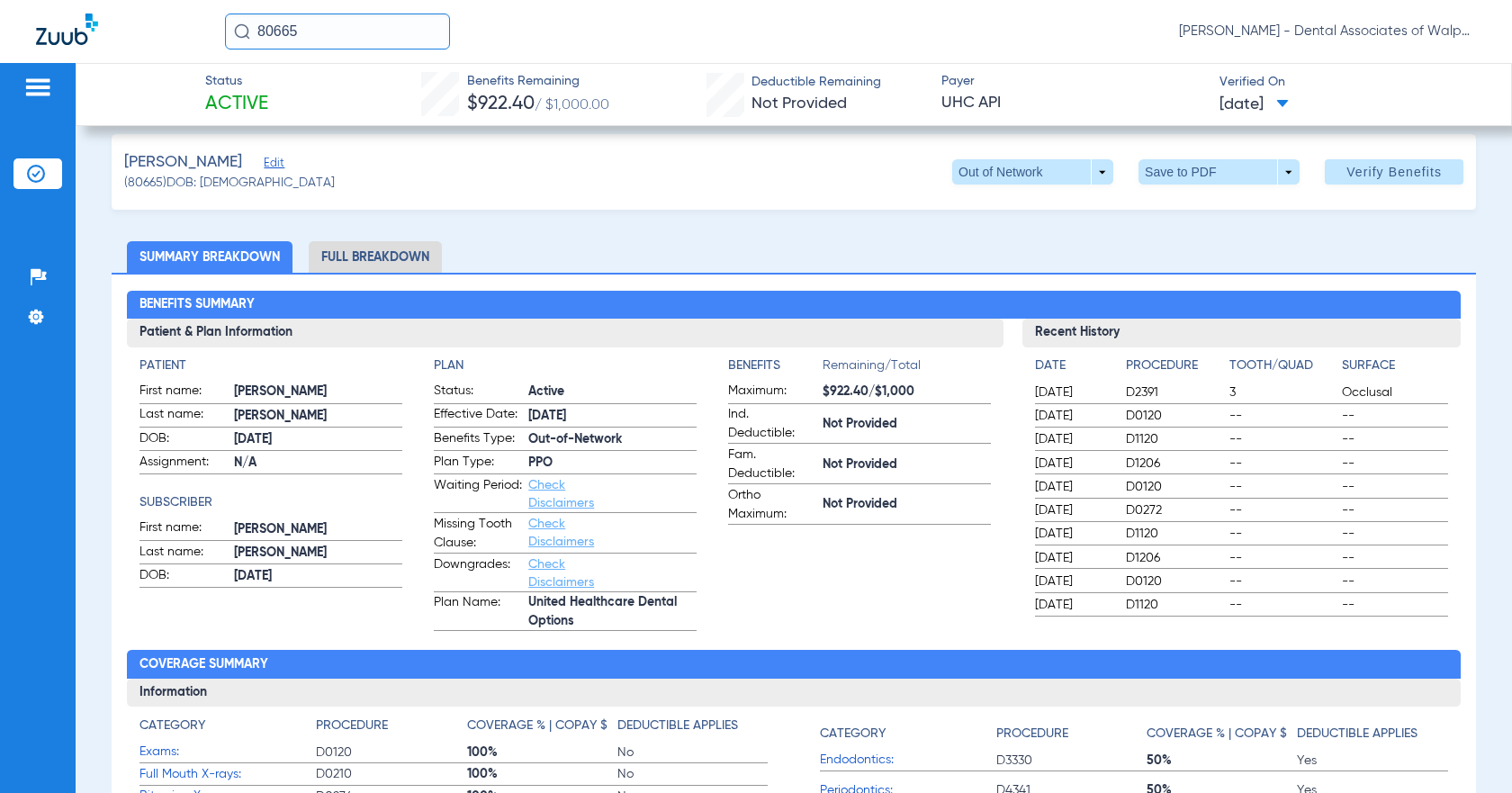 click on "Full Breakdown" 